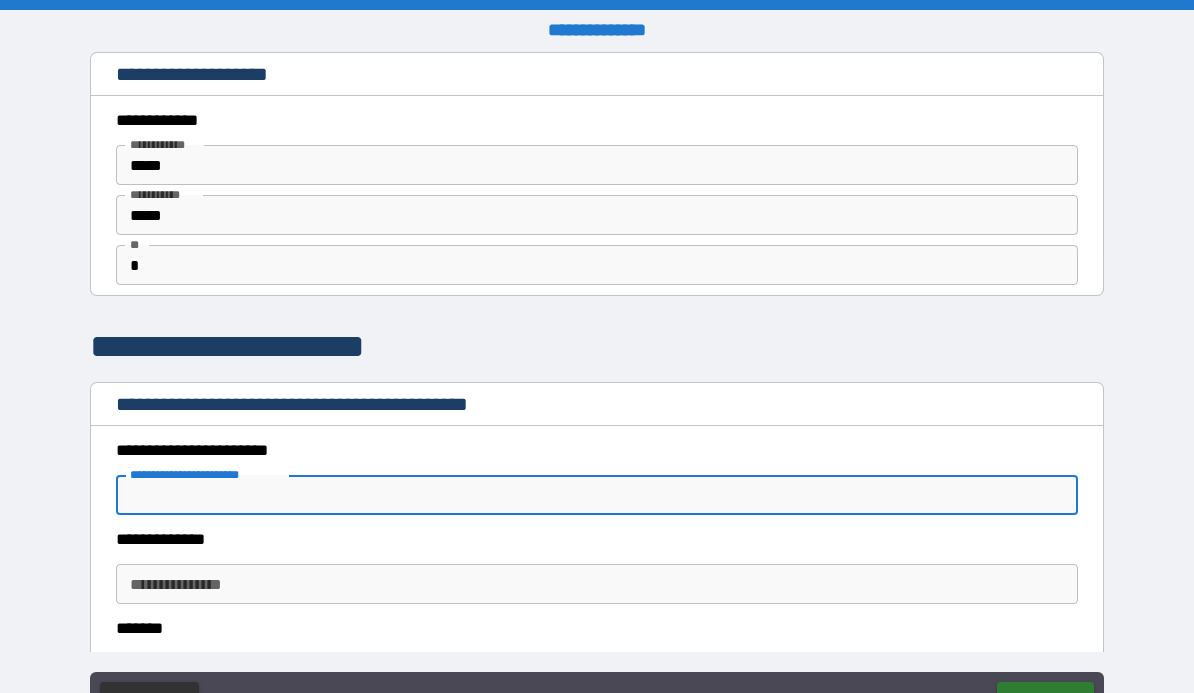 scroll, scrollTop: 363, scrollLeft: 0, axis: vertical 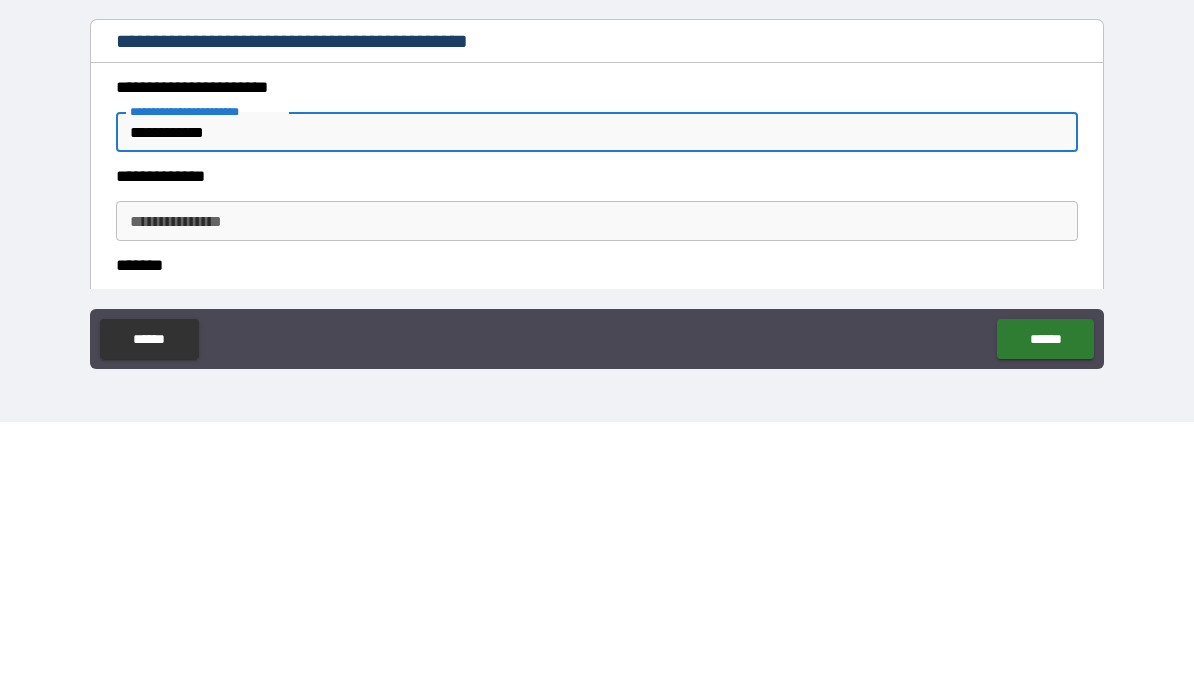 type on "**********" 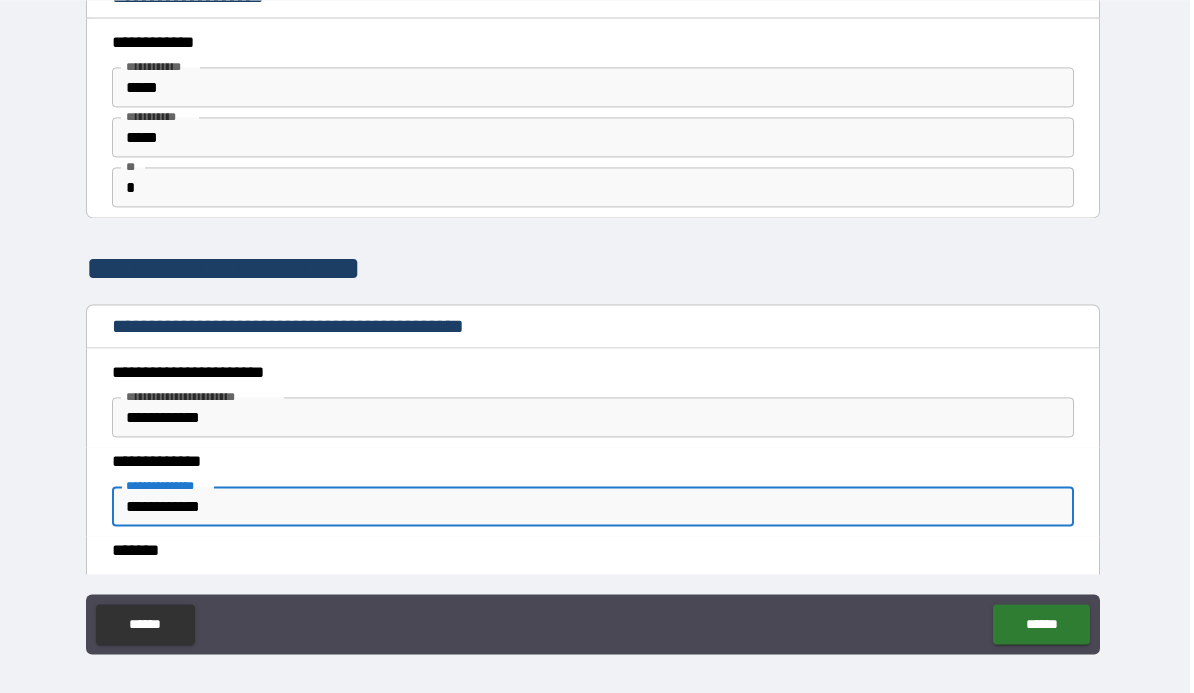 scroll, scrollTop: 92, scrollLeft: 0, axis: vertical 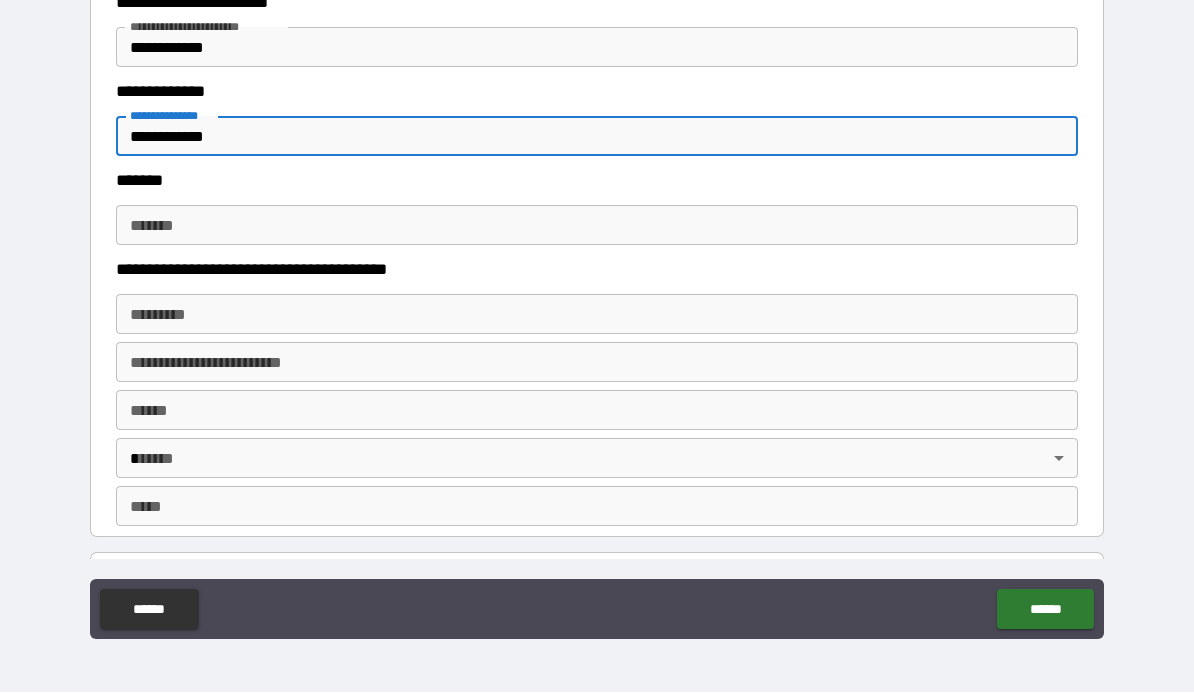 type on "**********" 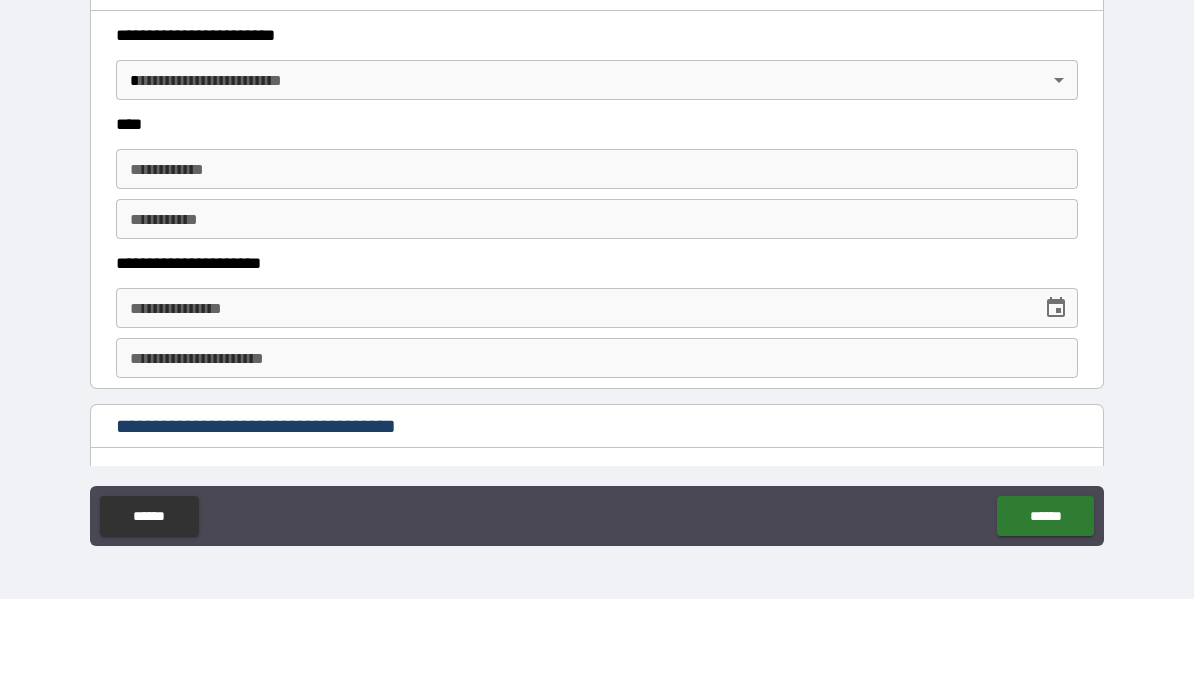 scroll, scrollTop: 823, scrollLeft: 0, axis: vertical 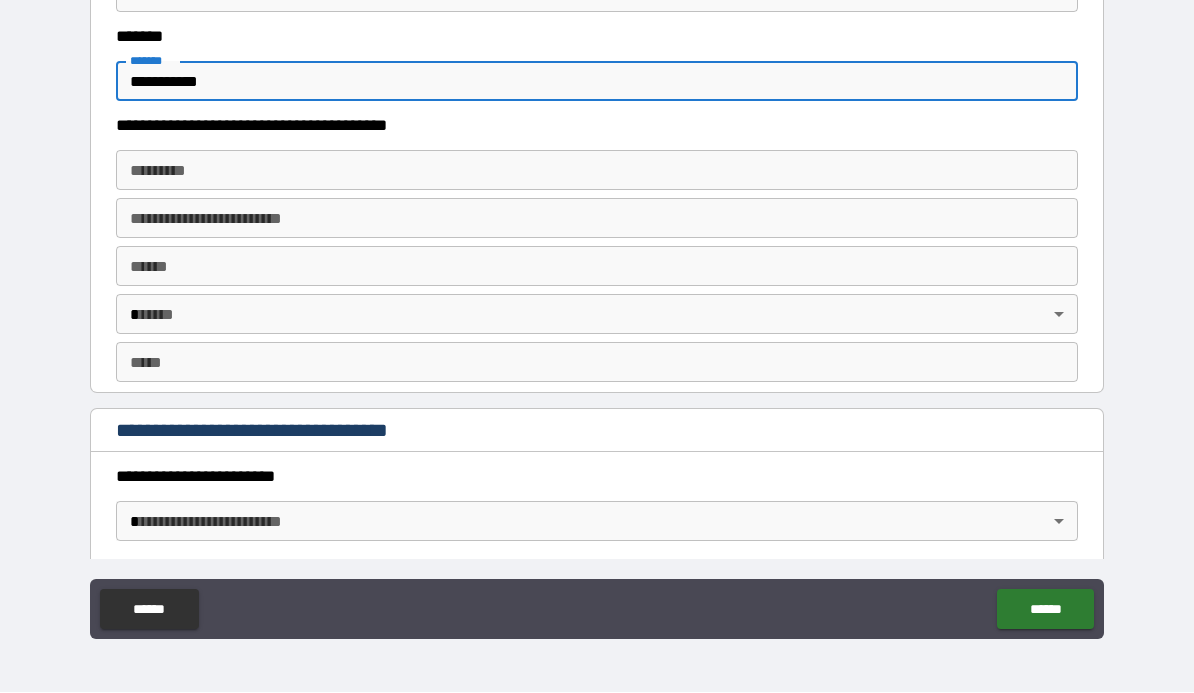 type on "**********" 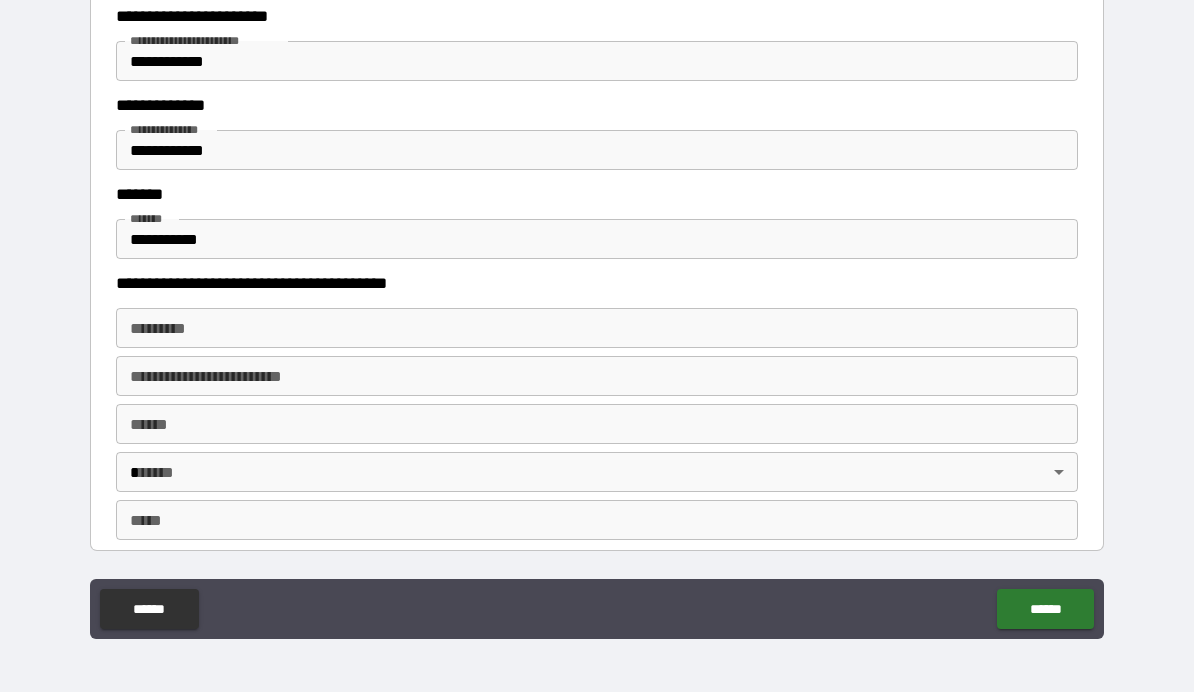 scroll, scrollTop: 346, scrollLeft: 0, axis: vertical 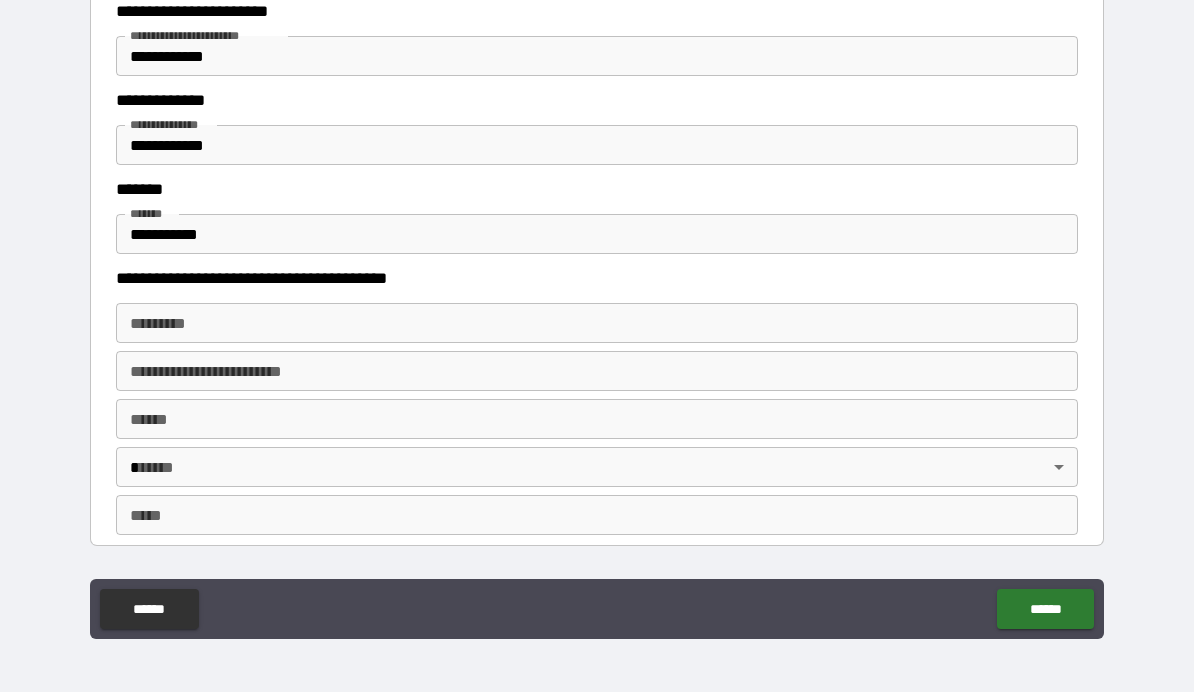 click on "*******   * *******   *" at bounding box center [597, 324] 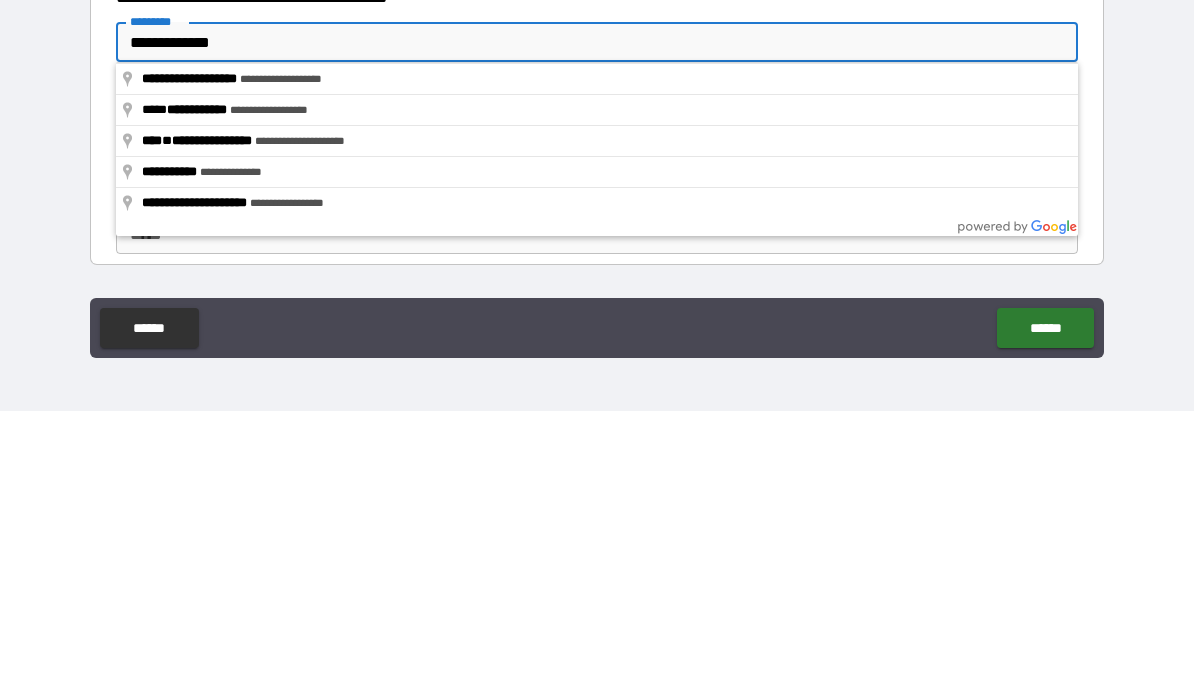 type on "**********" 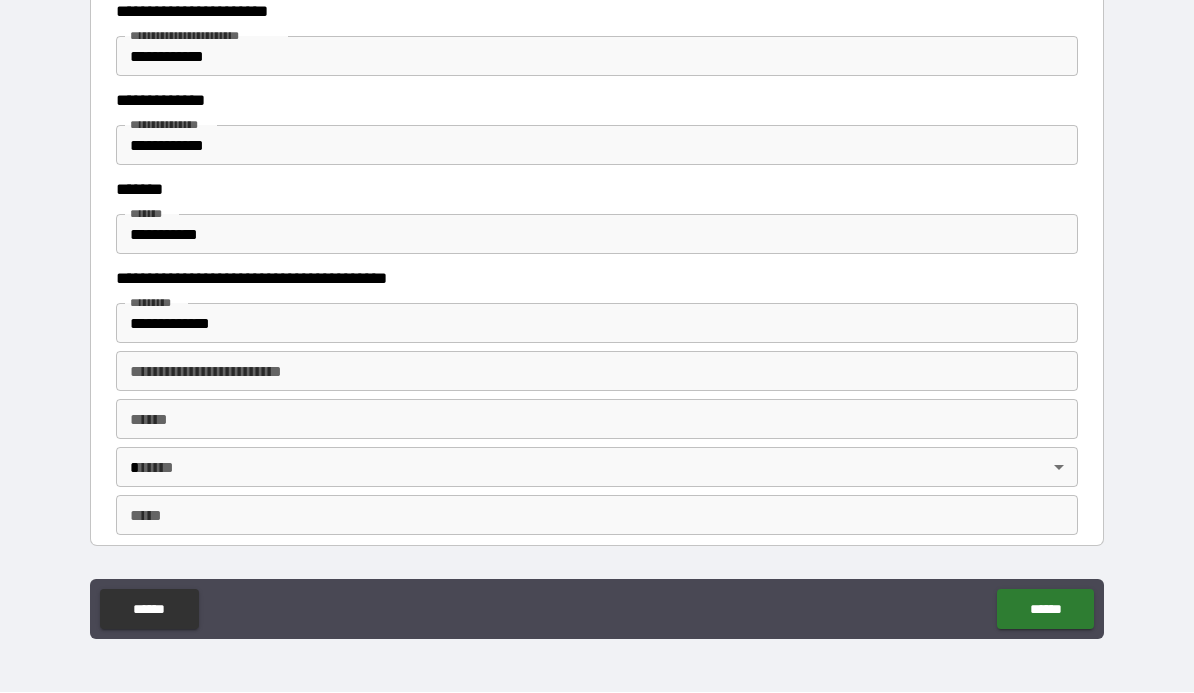 click on "****   * ****   *" at bounding box center [597, 420] 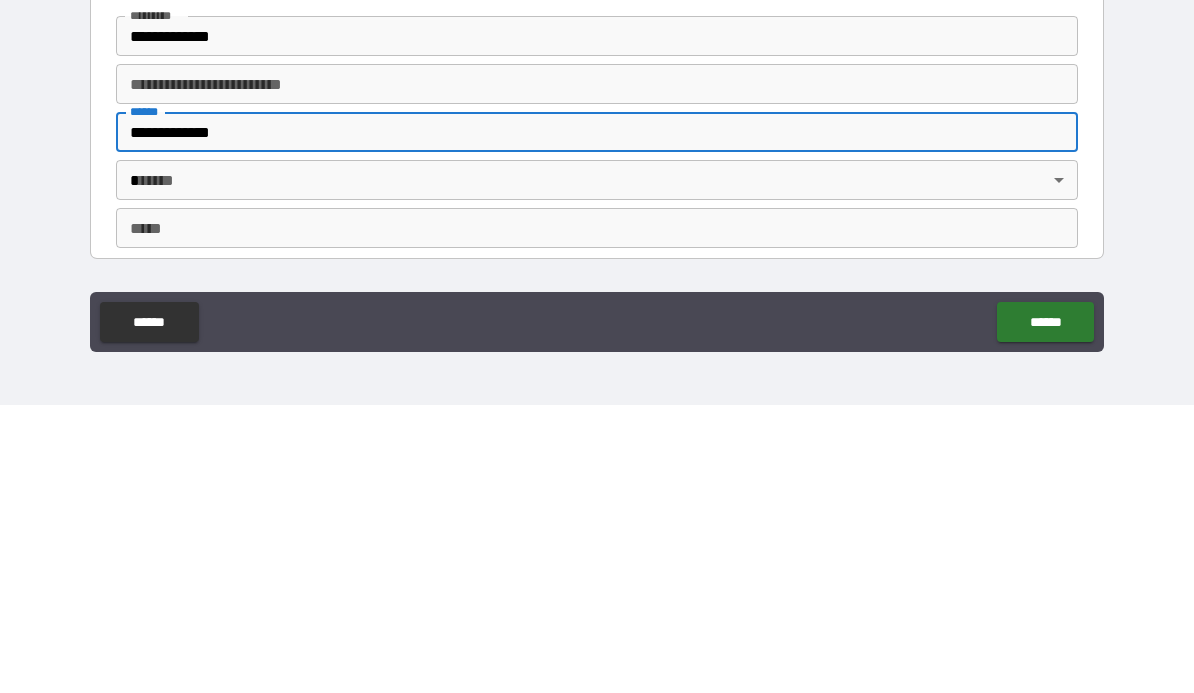 type on "**********" 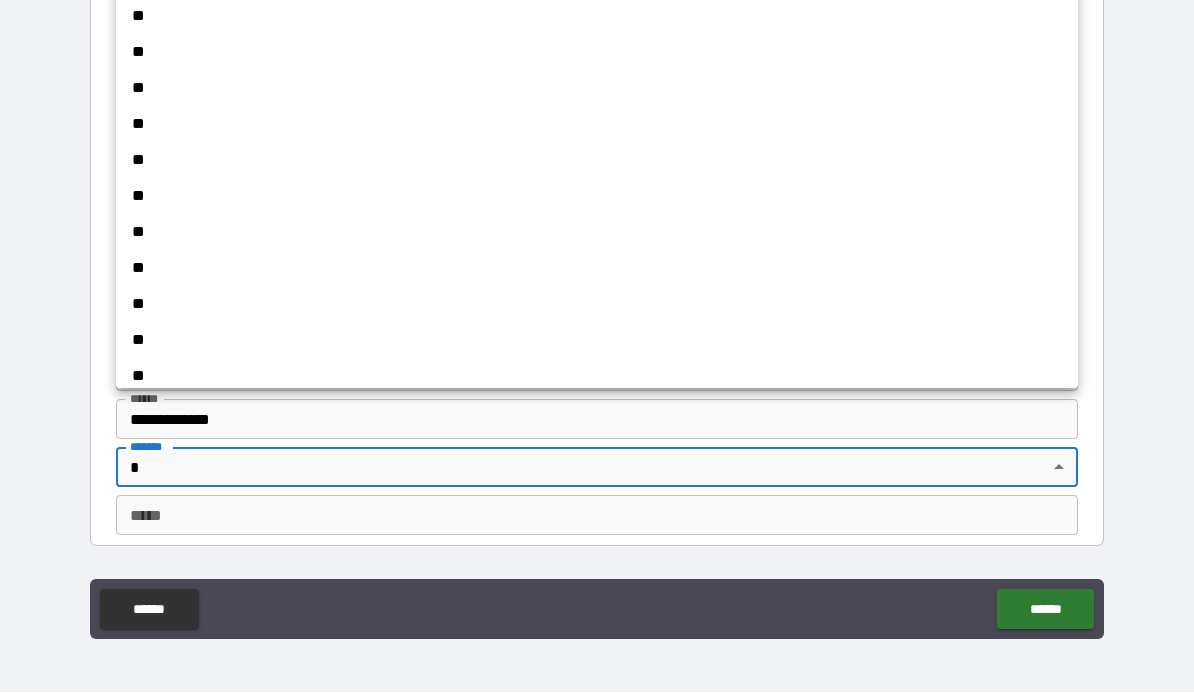 scroll, scrollTop: 1126, scrollLeft: 0, axis: vertical 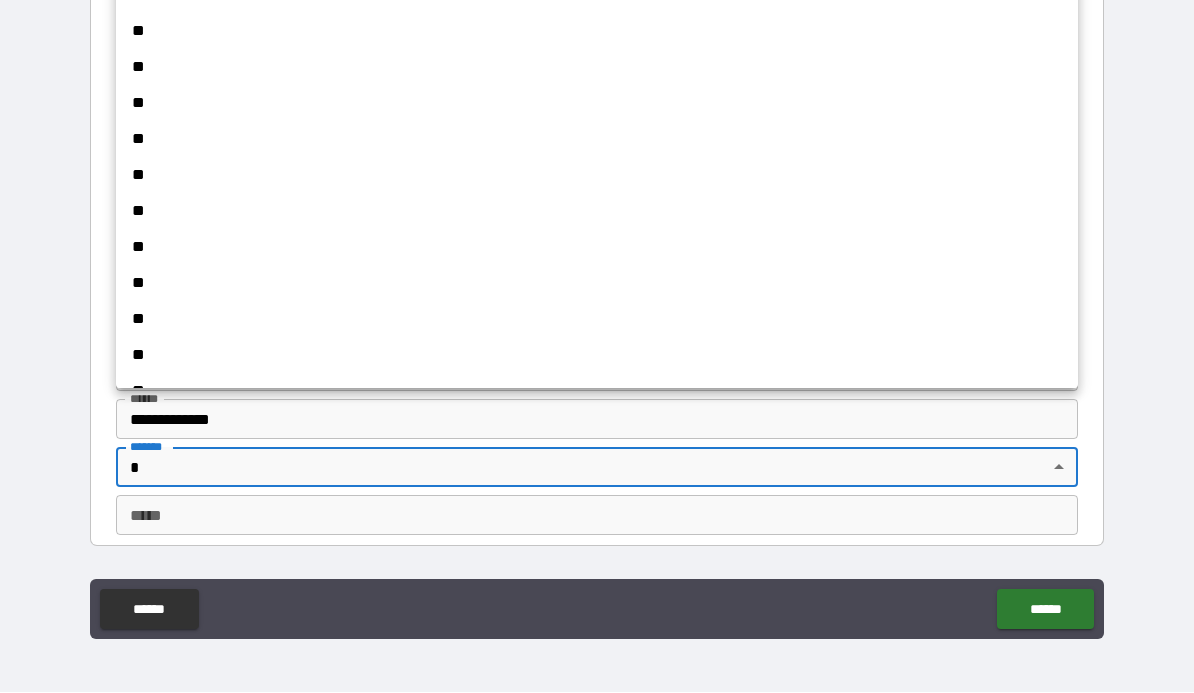 click on "**" at bounding box center (597, 212) 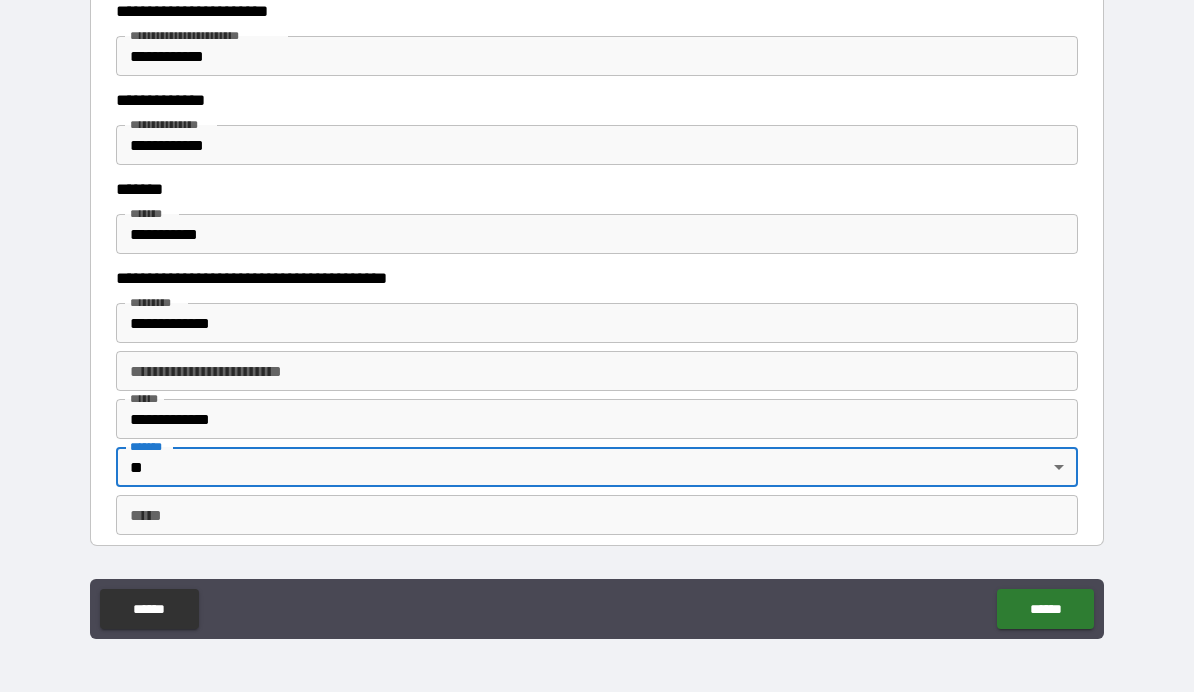 click on "***   * ***   *" at bounding box center (597, 516) 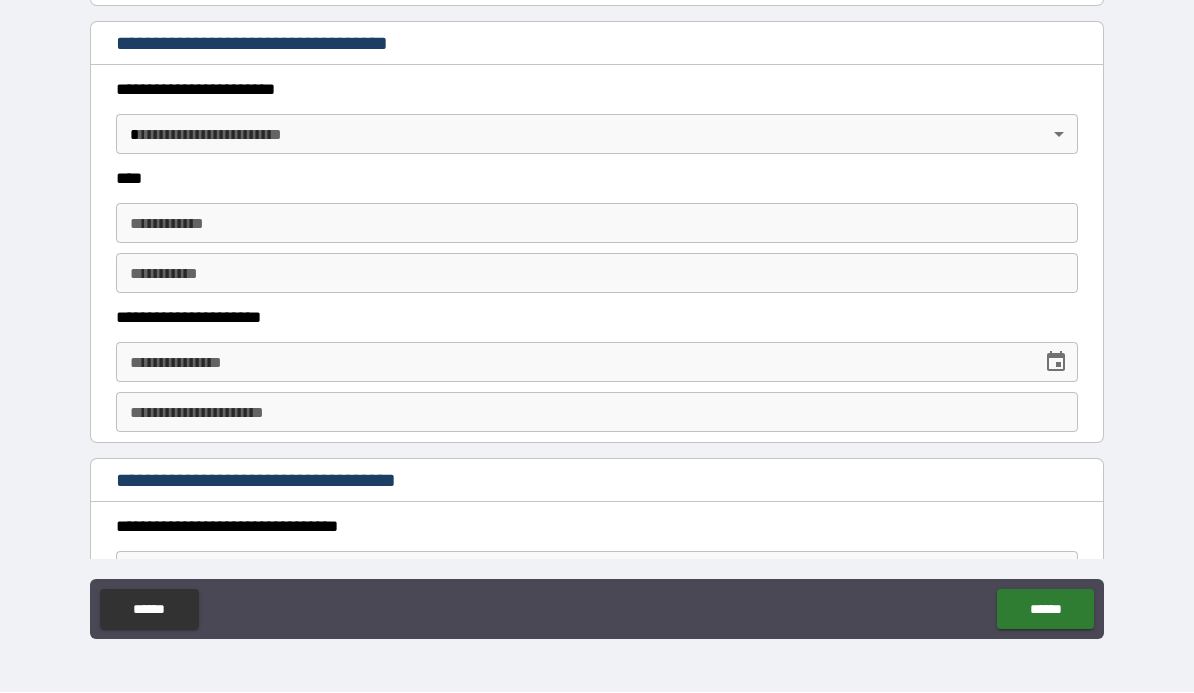 type on "*****" 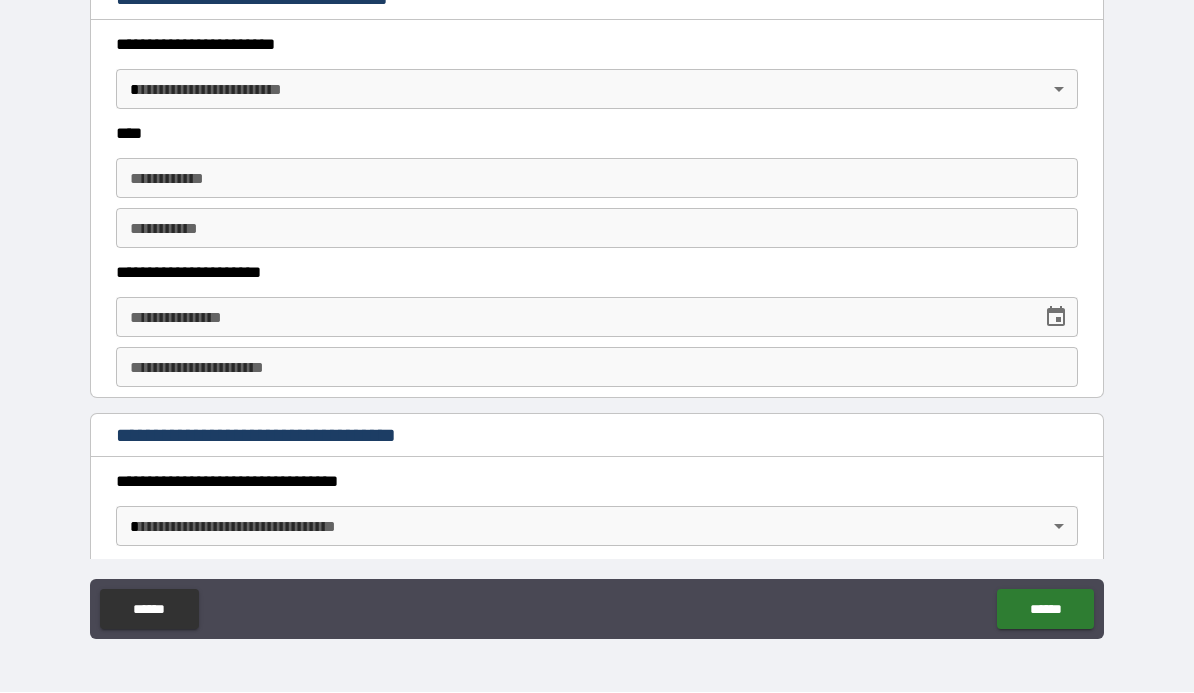 scroll, scrollTop: 874, scrollLeft: 0, axis: vertical 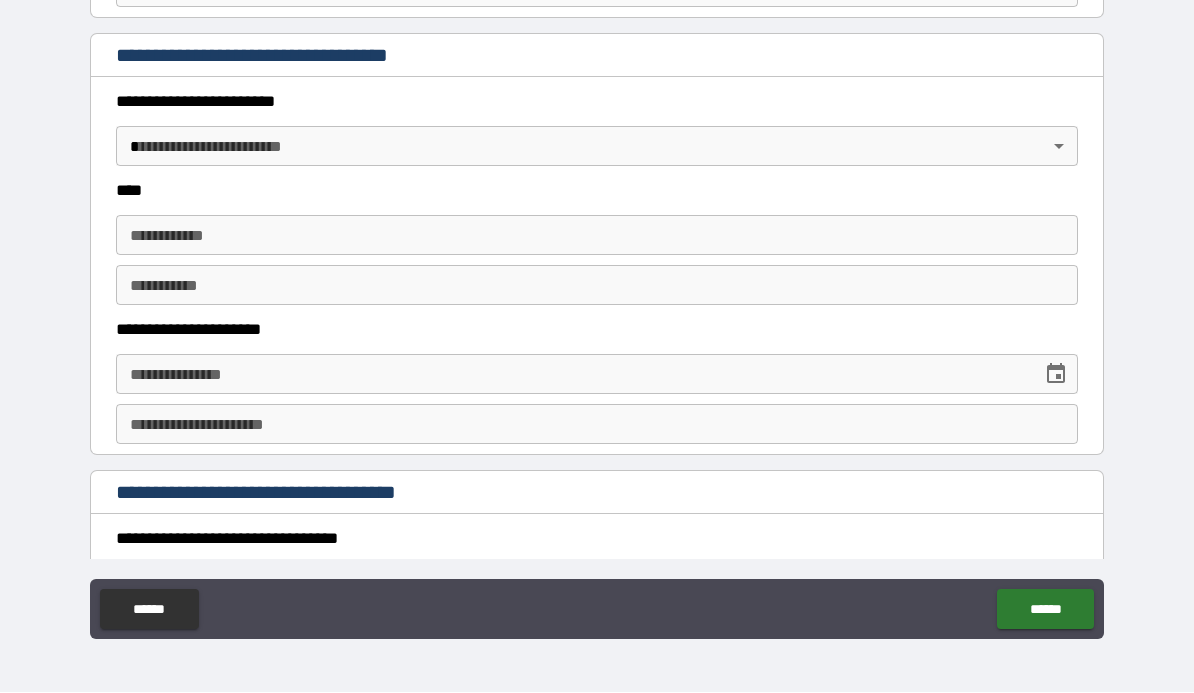 click on "**********" at bounding box center [597, 300] 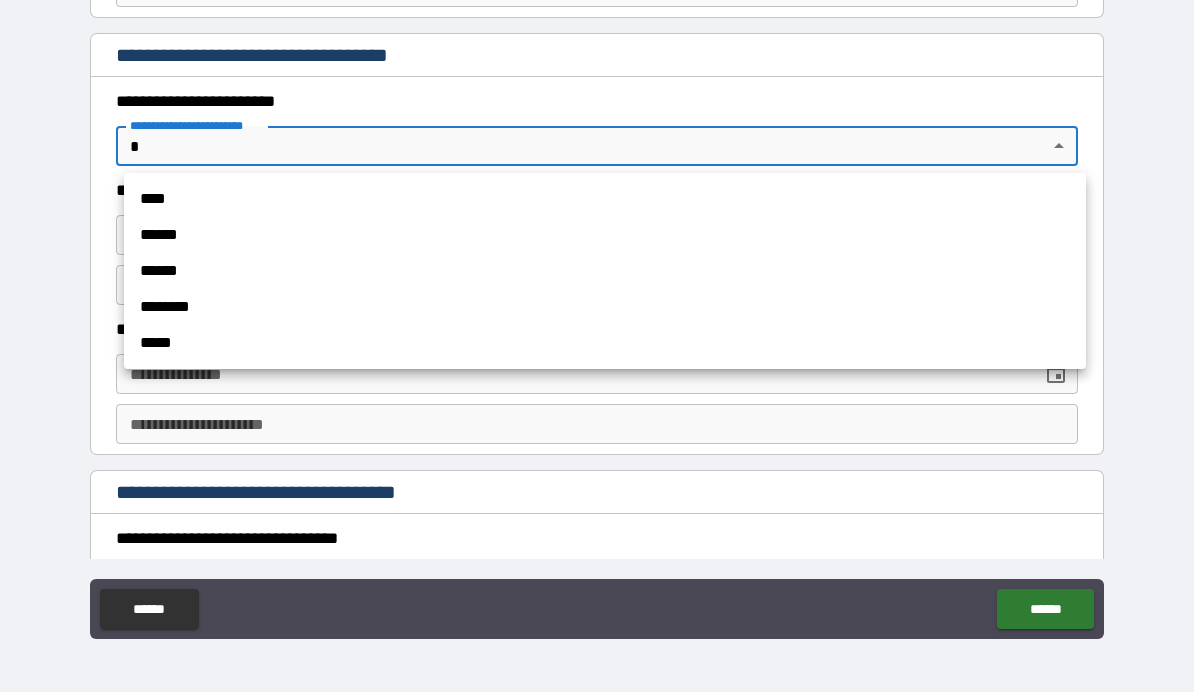 click on "******" at bounding box center [605, 272] 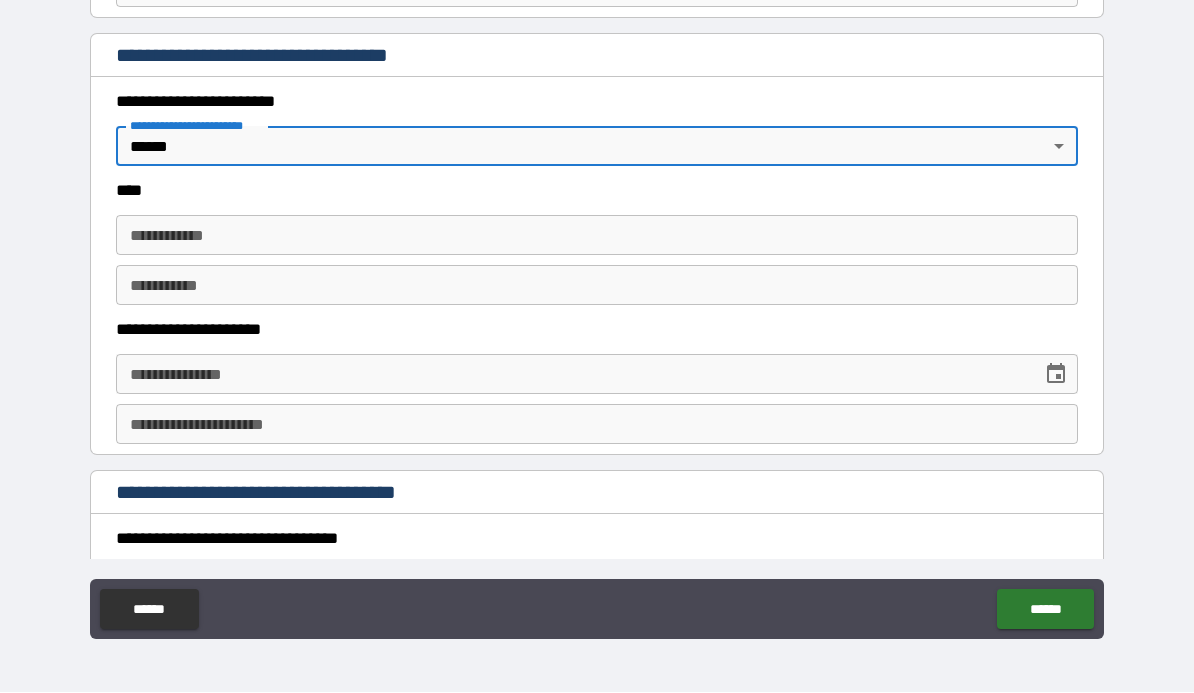 type on "*" 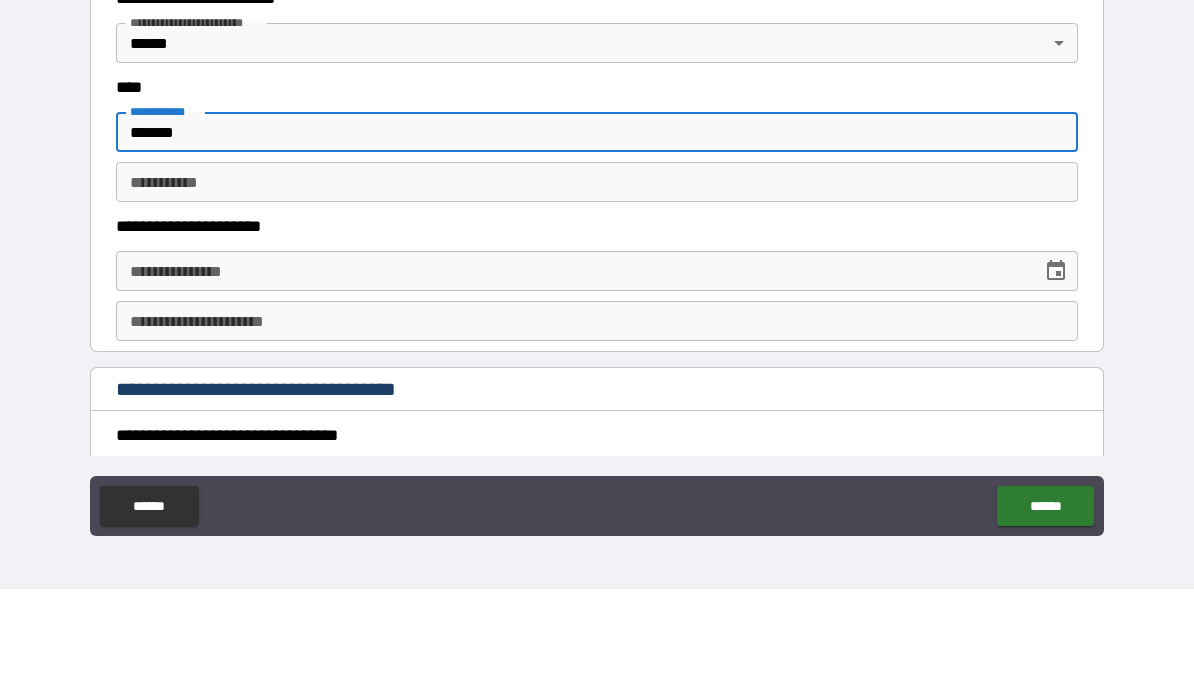 type on "*******" 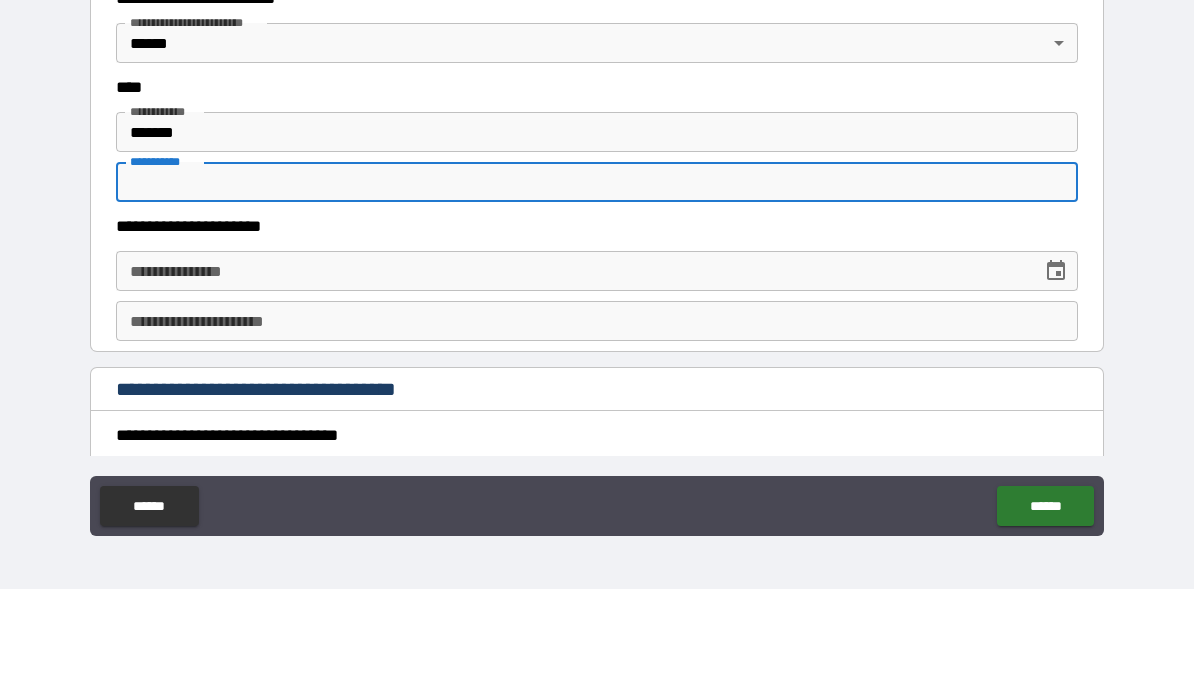 type on "*****" 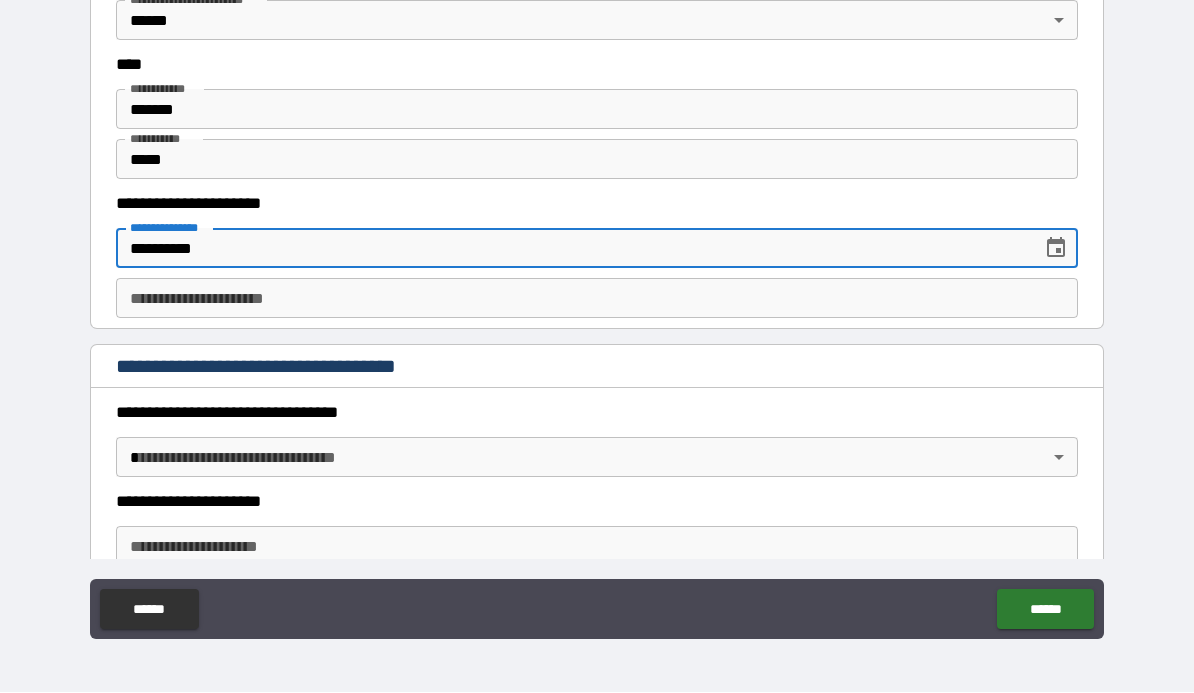 scroll, scrollTop: 1013, scrollLeft: 0, axis: vertical 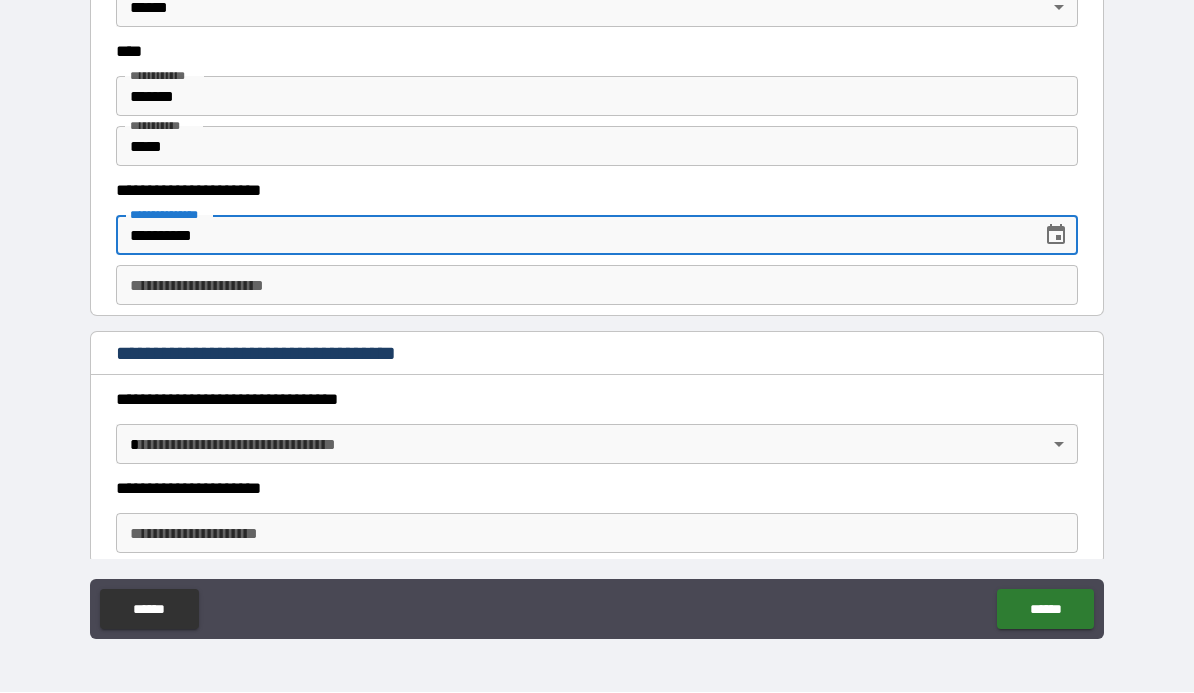type on "**********" 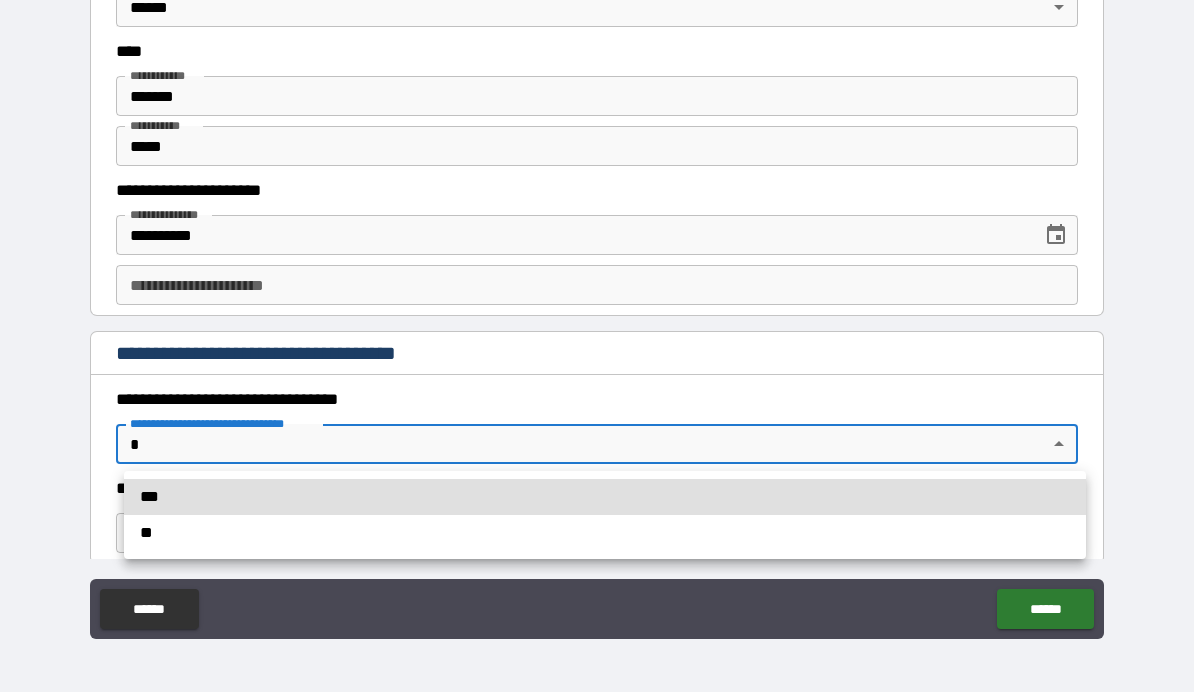 click on "***" at bounding box center (605, 498) 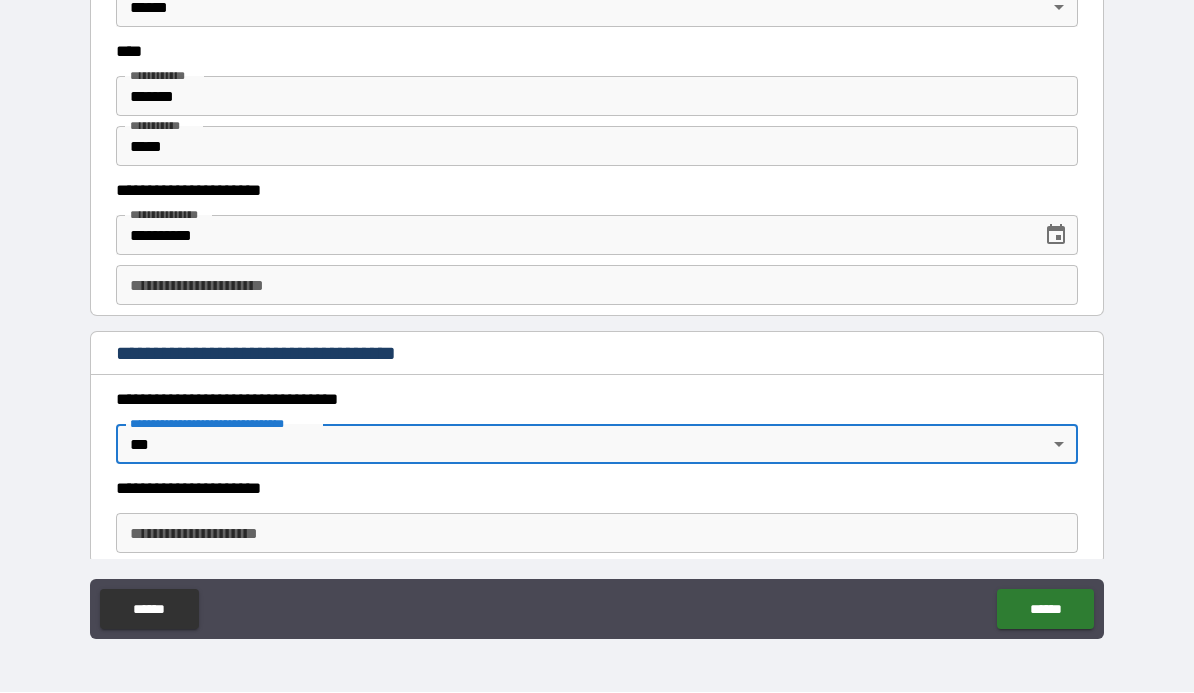 click on "**********" at bounding box center (597, 534) 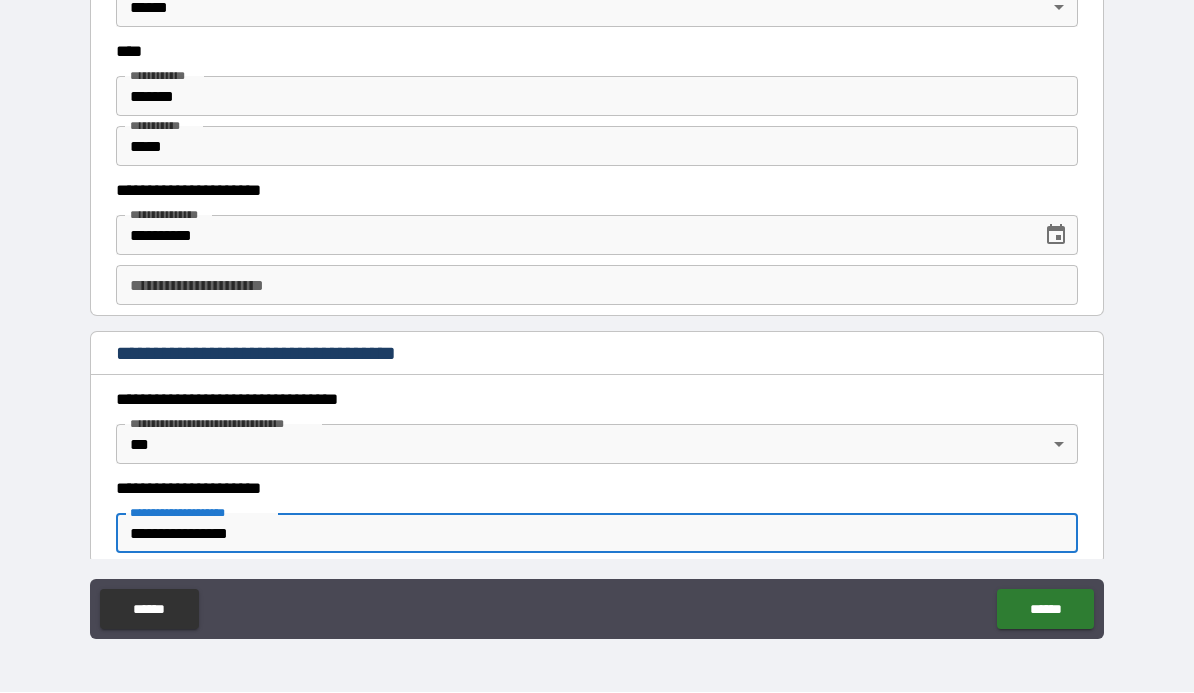 type on "**********" 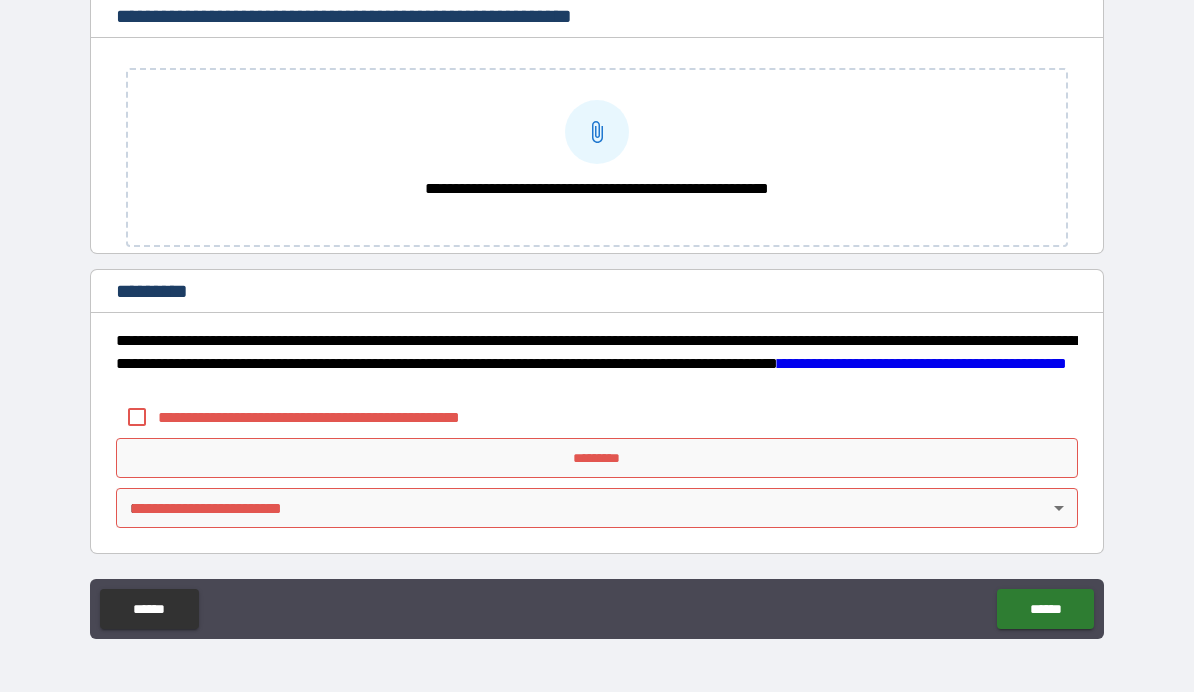 scroll, scrollTop: 3315, scrollLeft: 0, axis: vertical 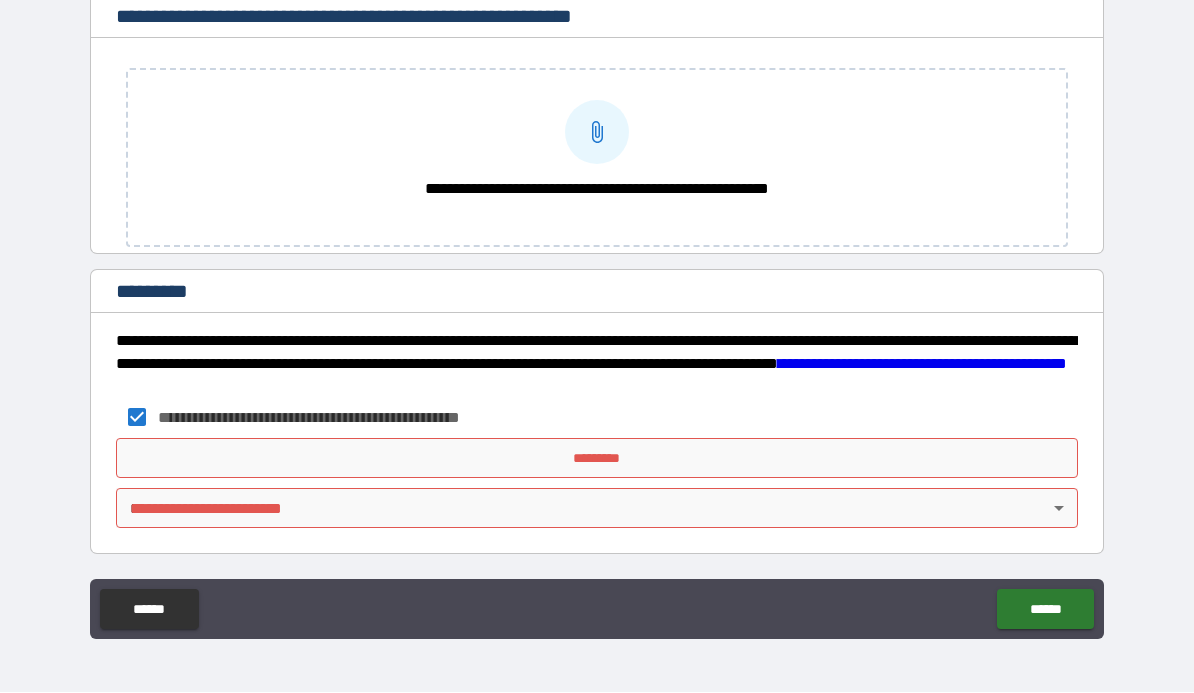 click on "*********" at bounding box center (597, 459) 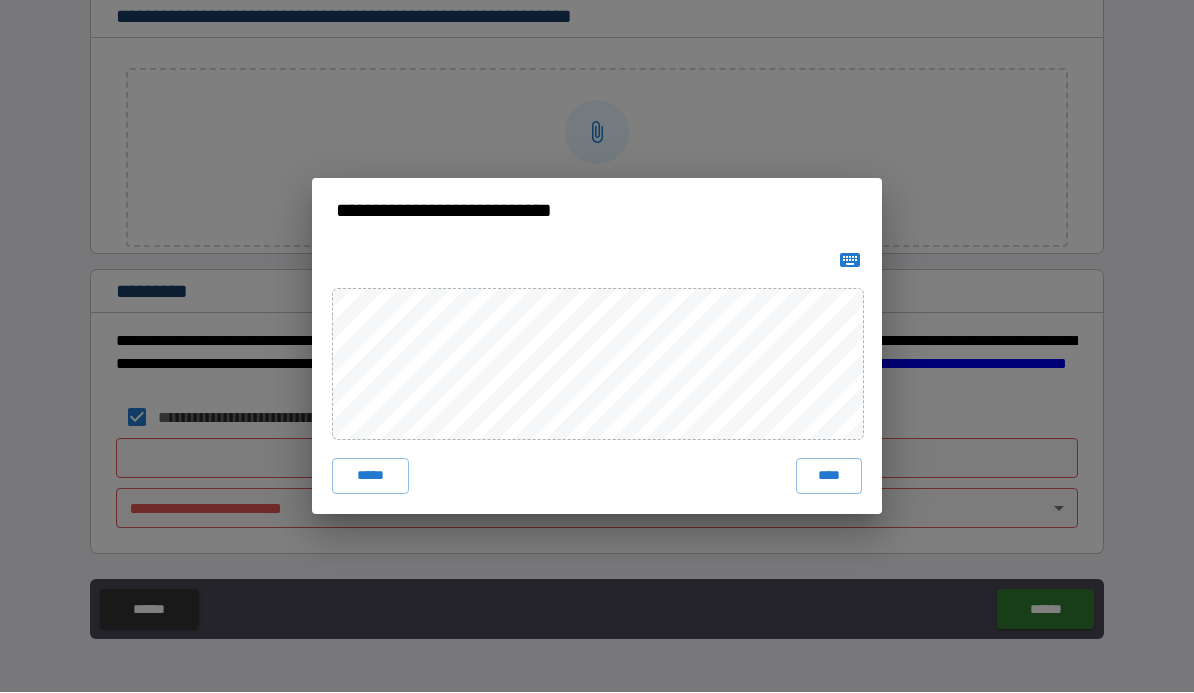 click on "****" at bounding box center [829, 477] 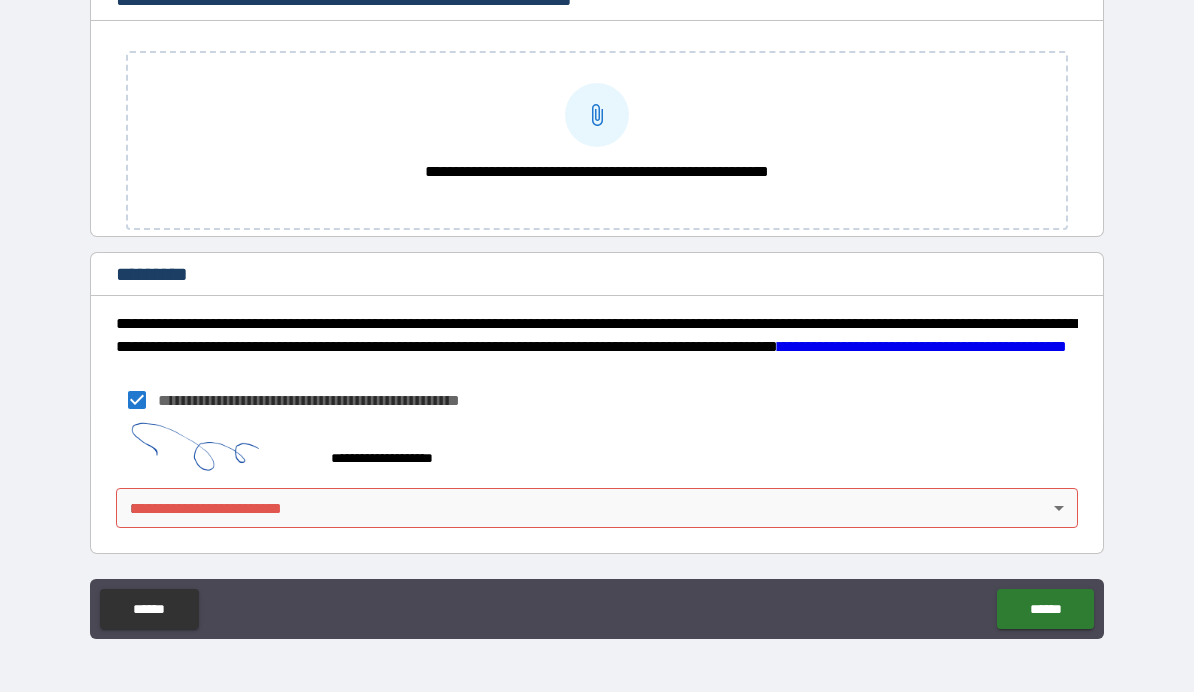scroll, scrollTop: 3332, scrollLeft: 0, axis: vertical 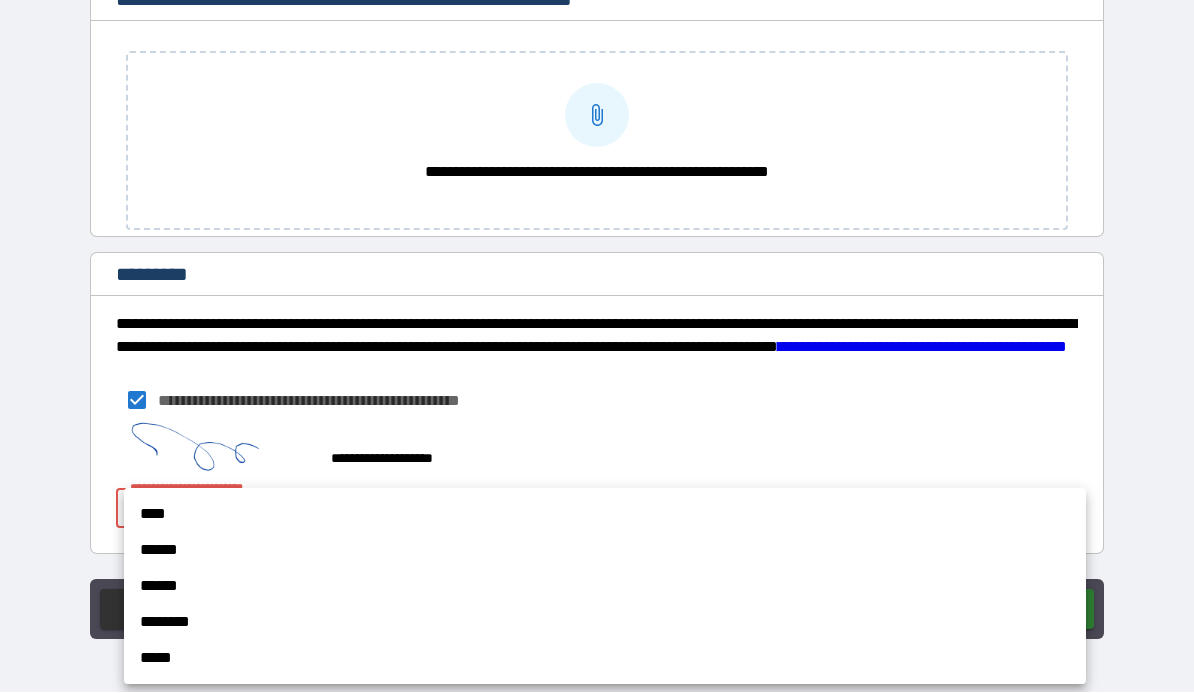 click on "****" at bounding box center [605, 515] 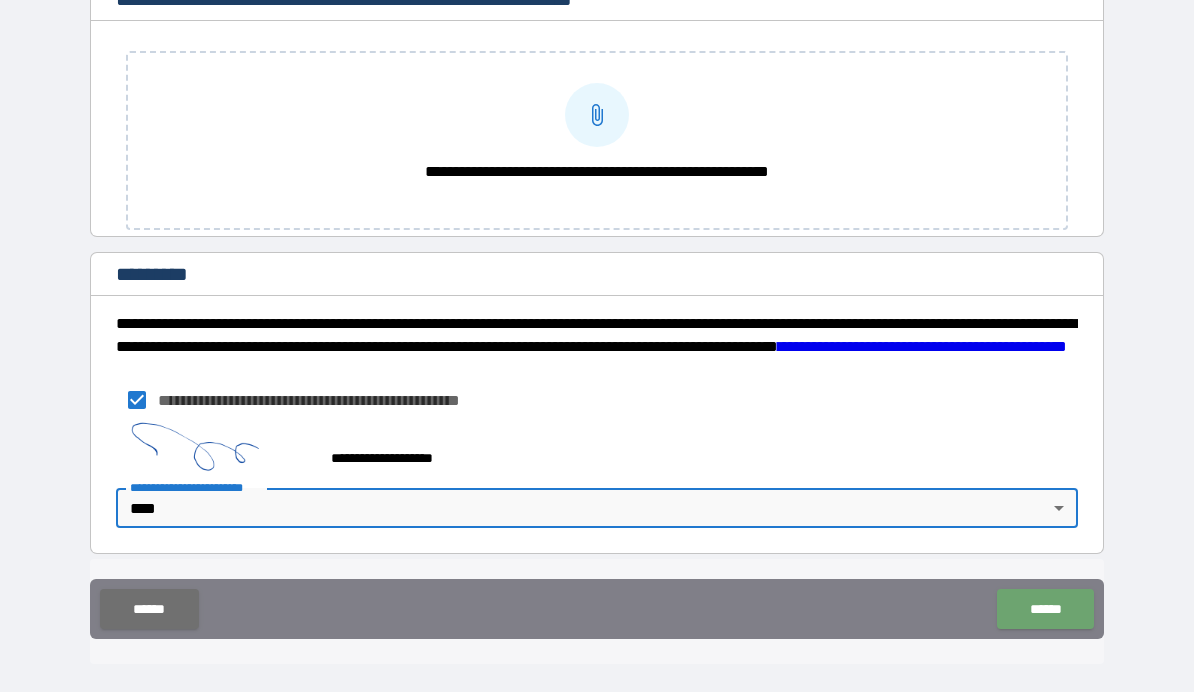 click on "******" at bounding box center (1045, 610) 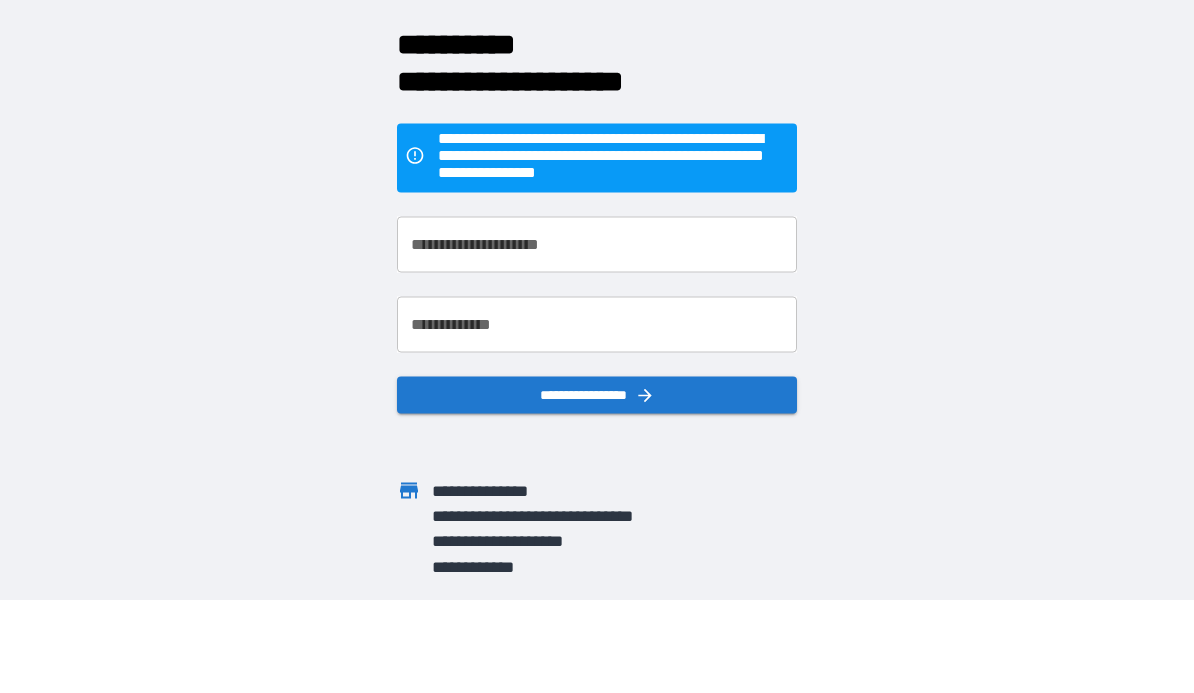 click on "**********" at bounding box center (597, 245) 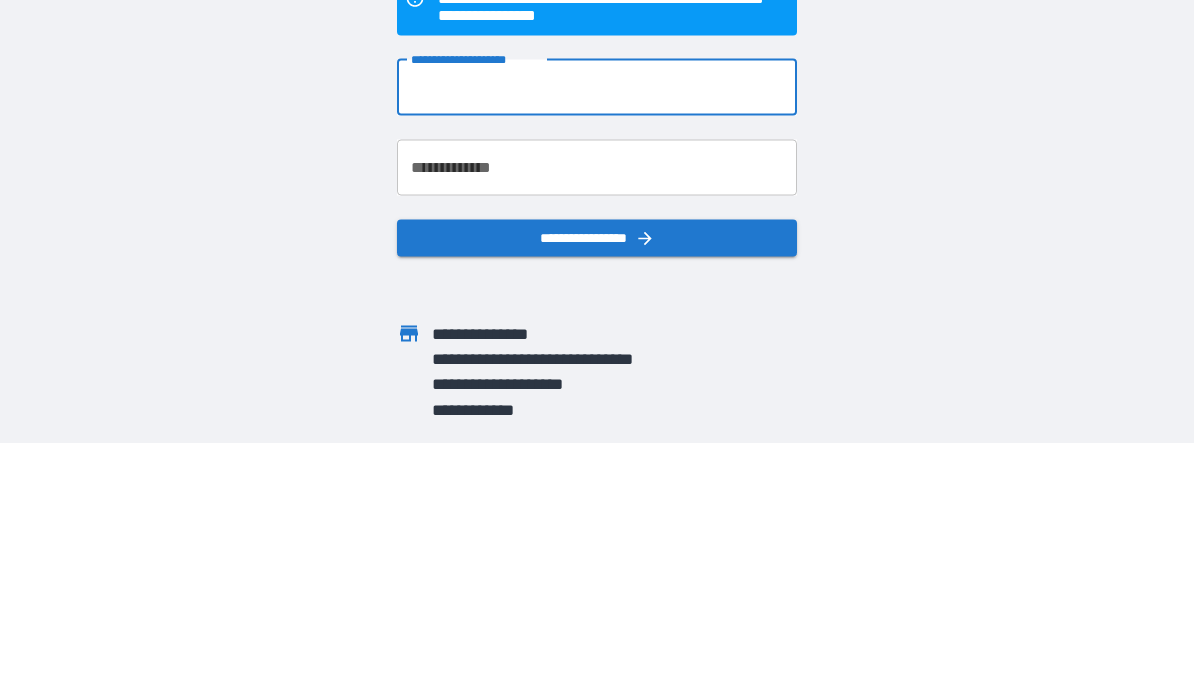 type on "**********" 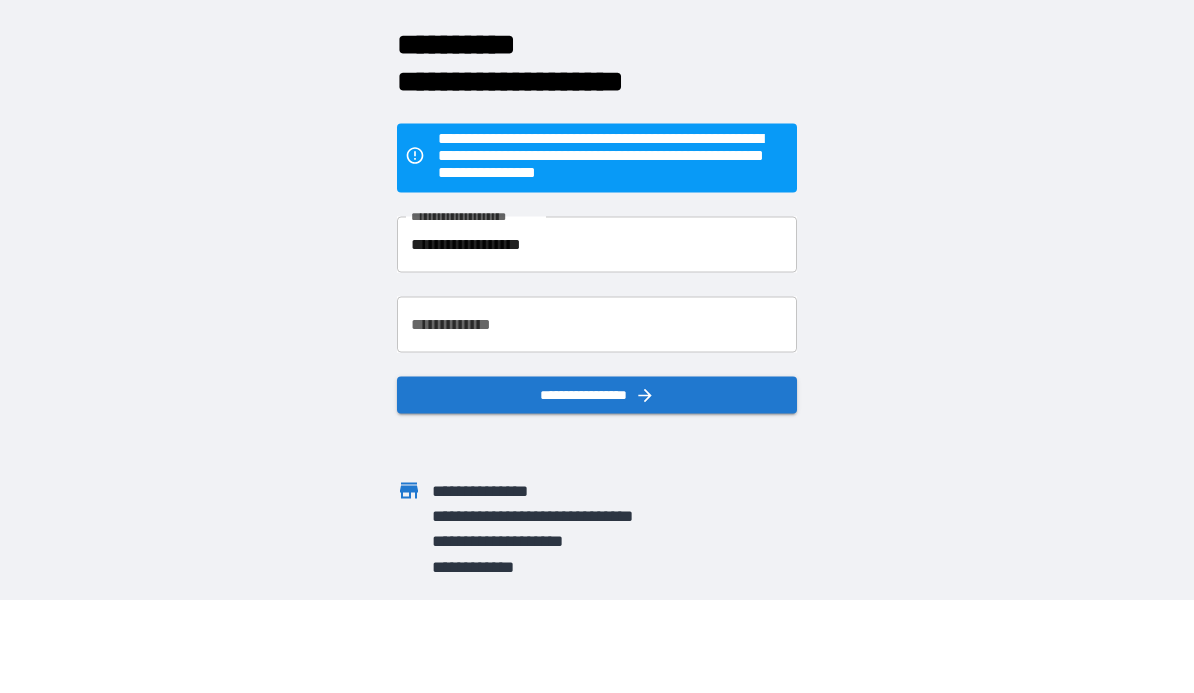 click on "**********" at bounding box center (597, 325) 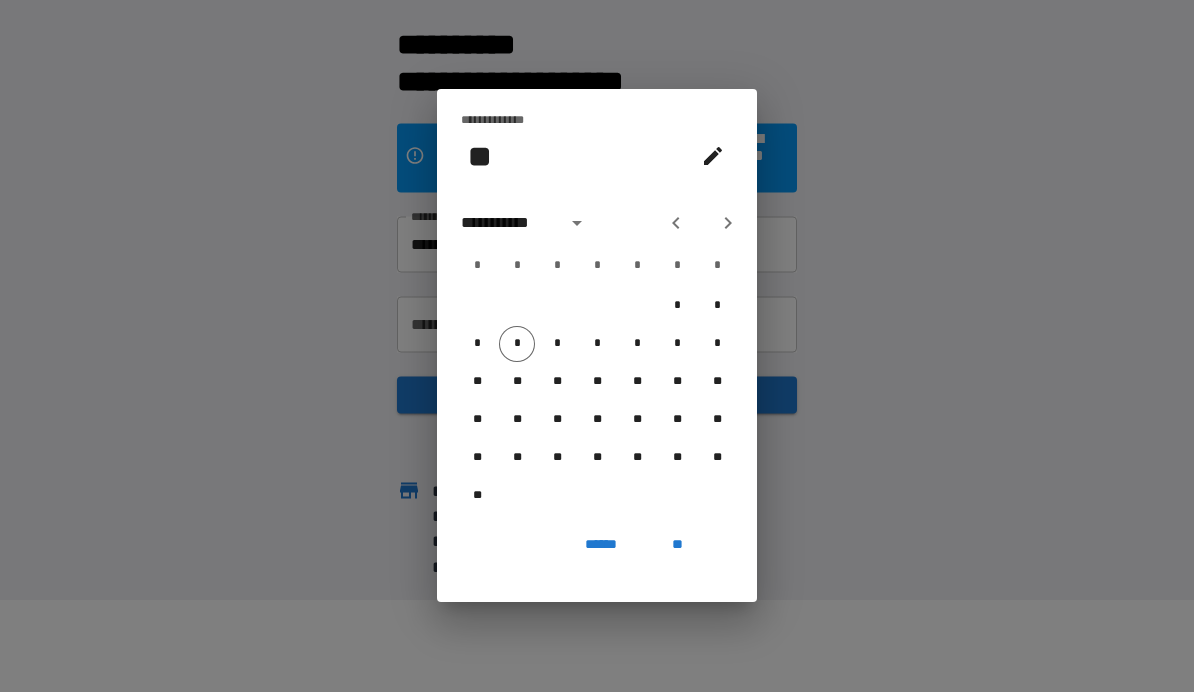 click 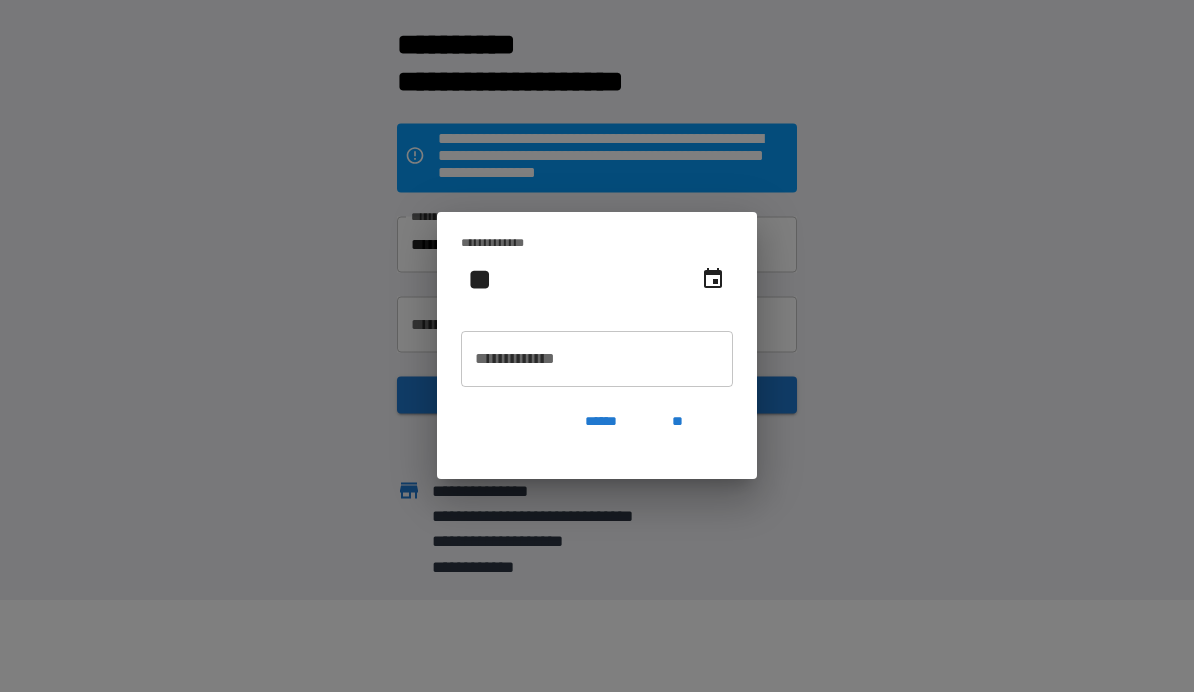 click on "**********" at bounding box center [597, 360] 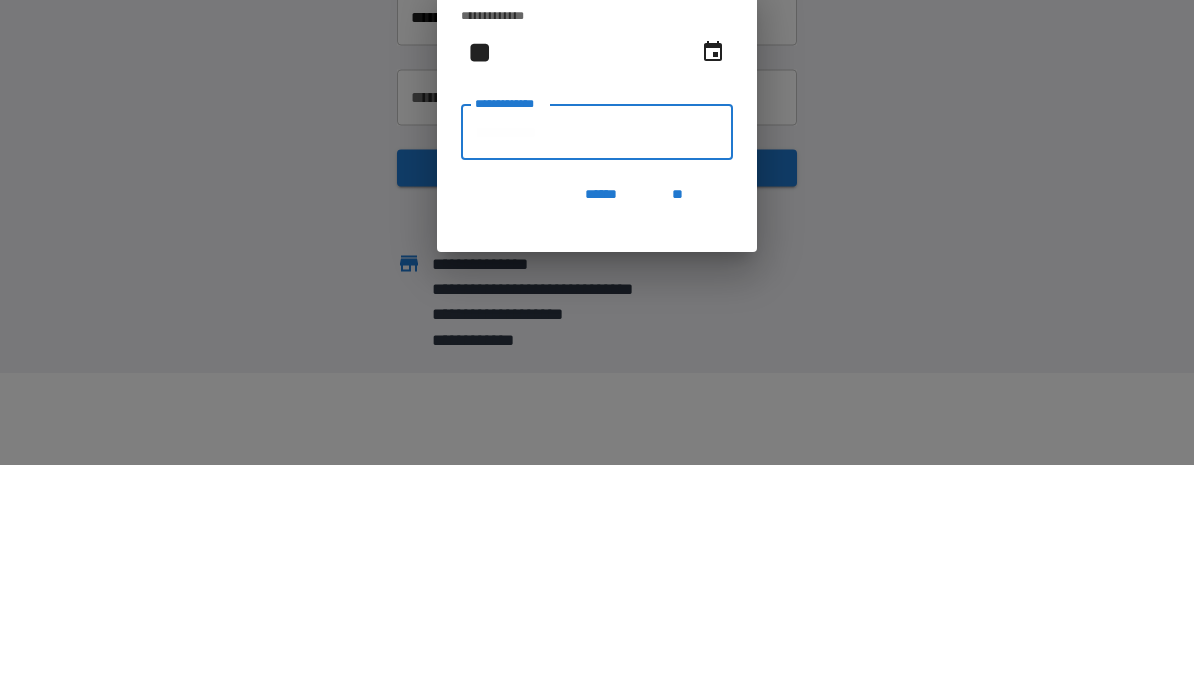 type on "**********" 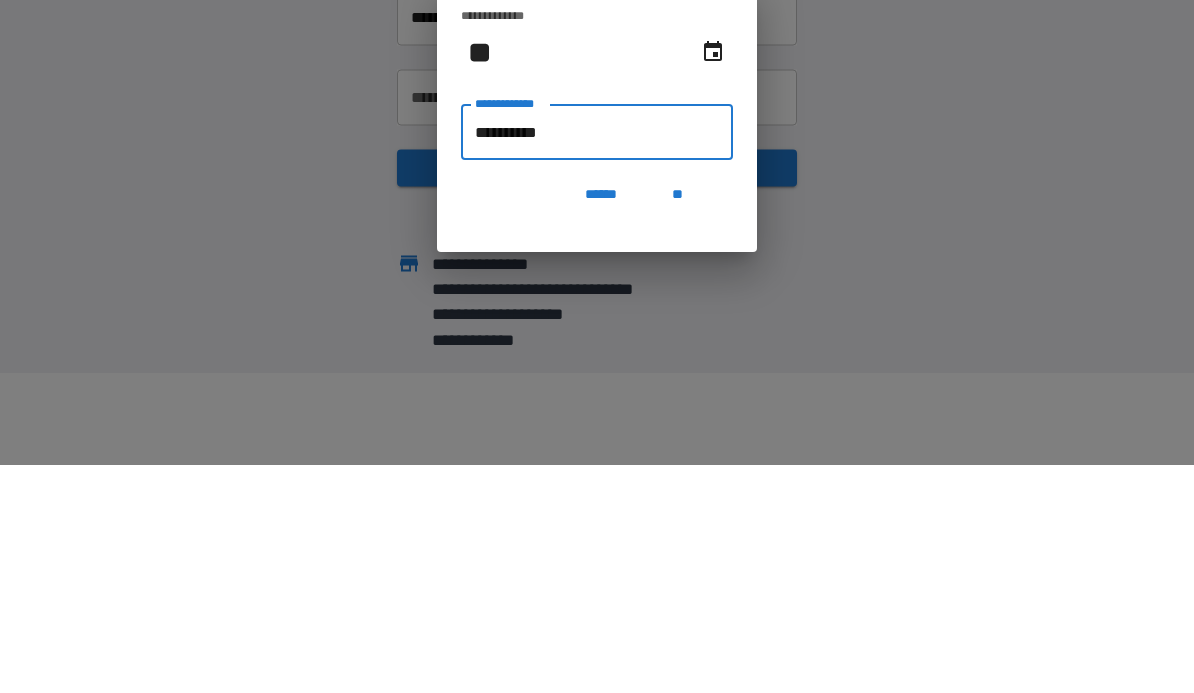 type on "**********" 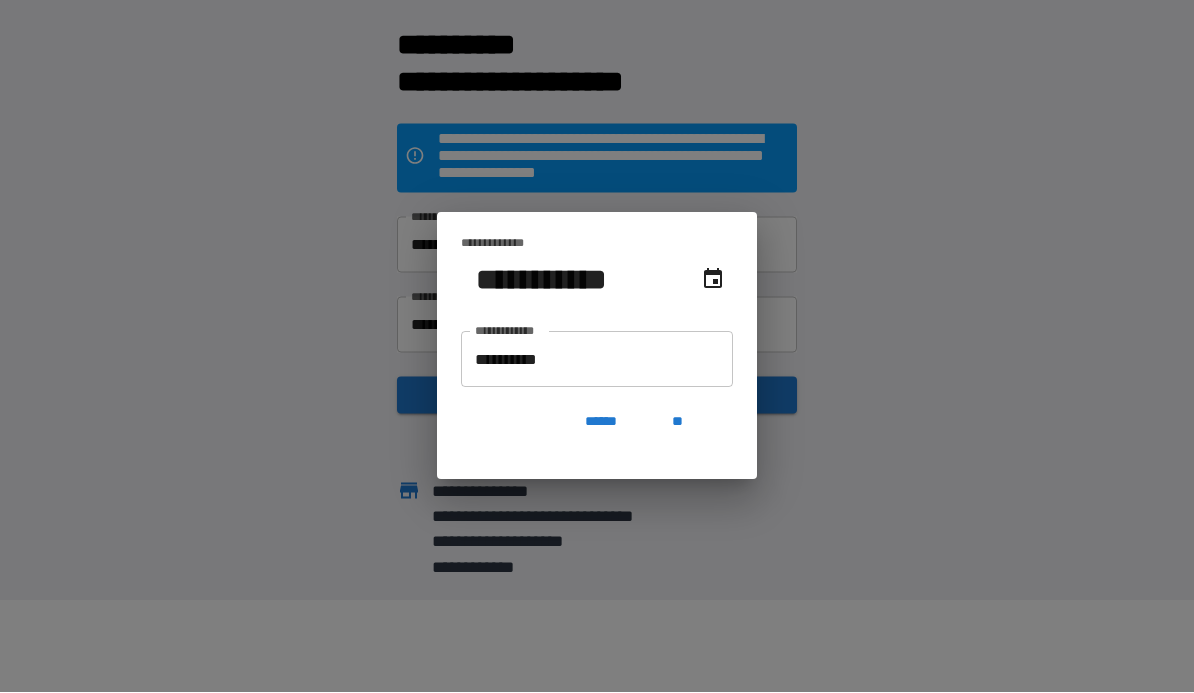 click on "**" at bounding box center (677, 422) 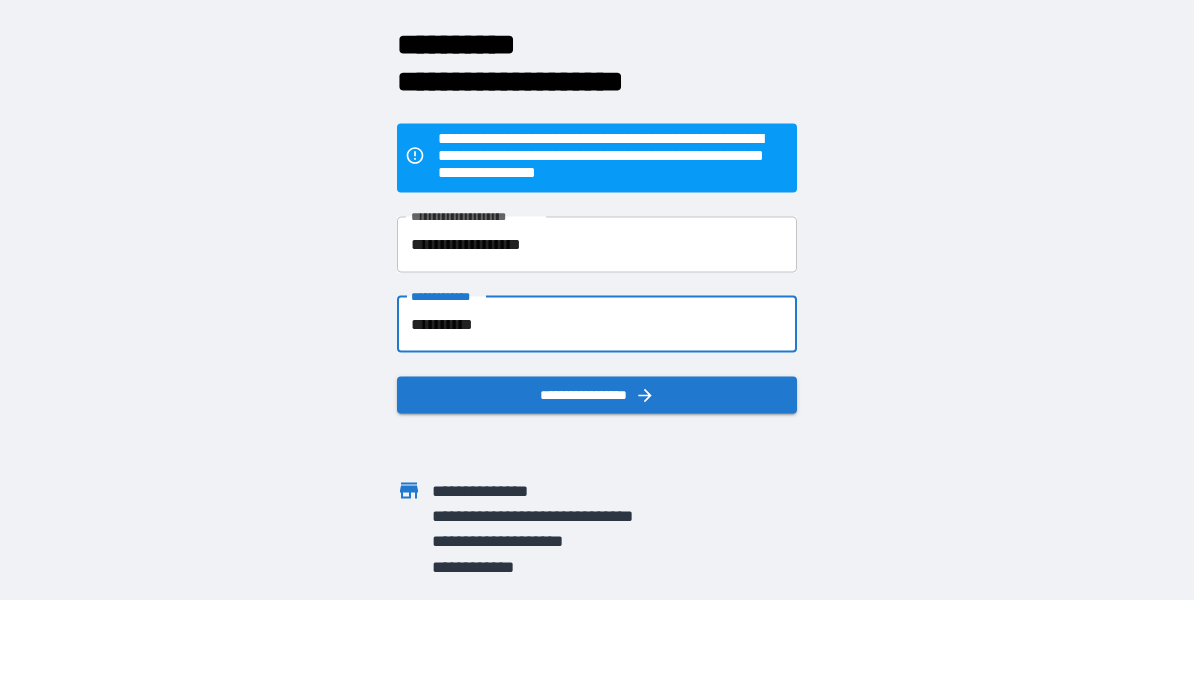 click on "**********" at bounding box center [597, 245] 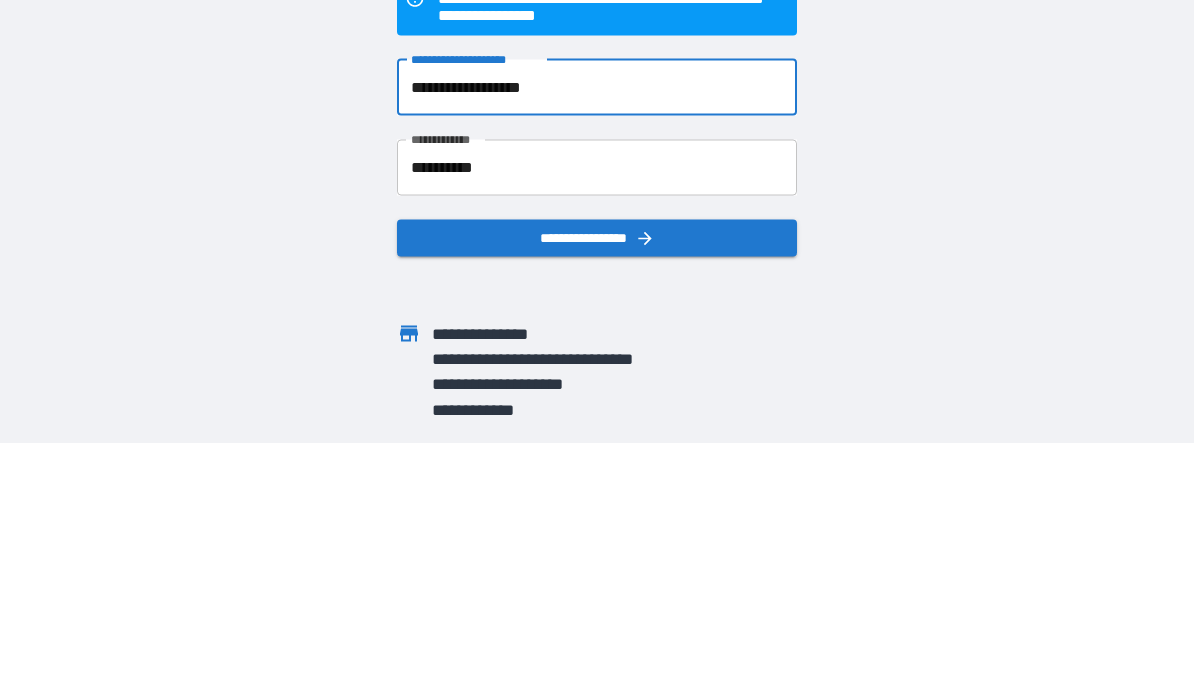 click on "**********" at bounding box center [597, 245] 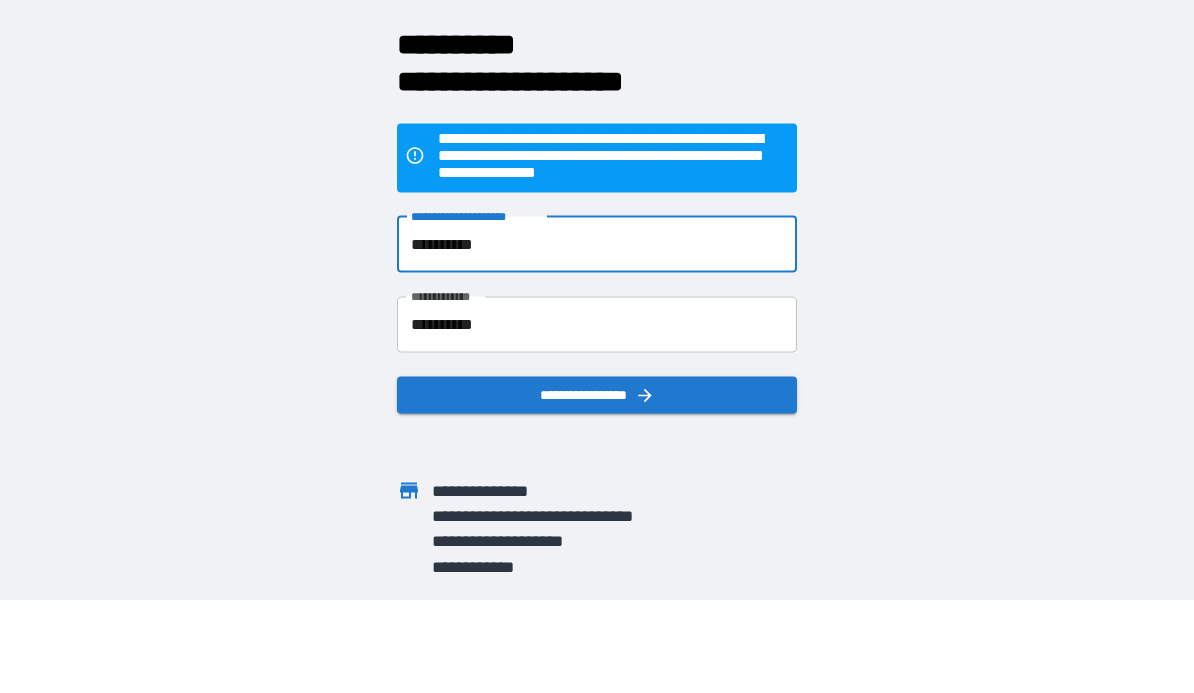 type on "**********" 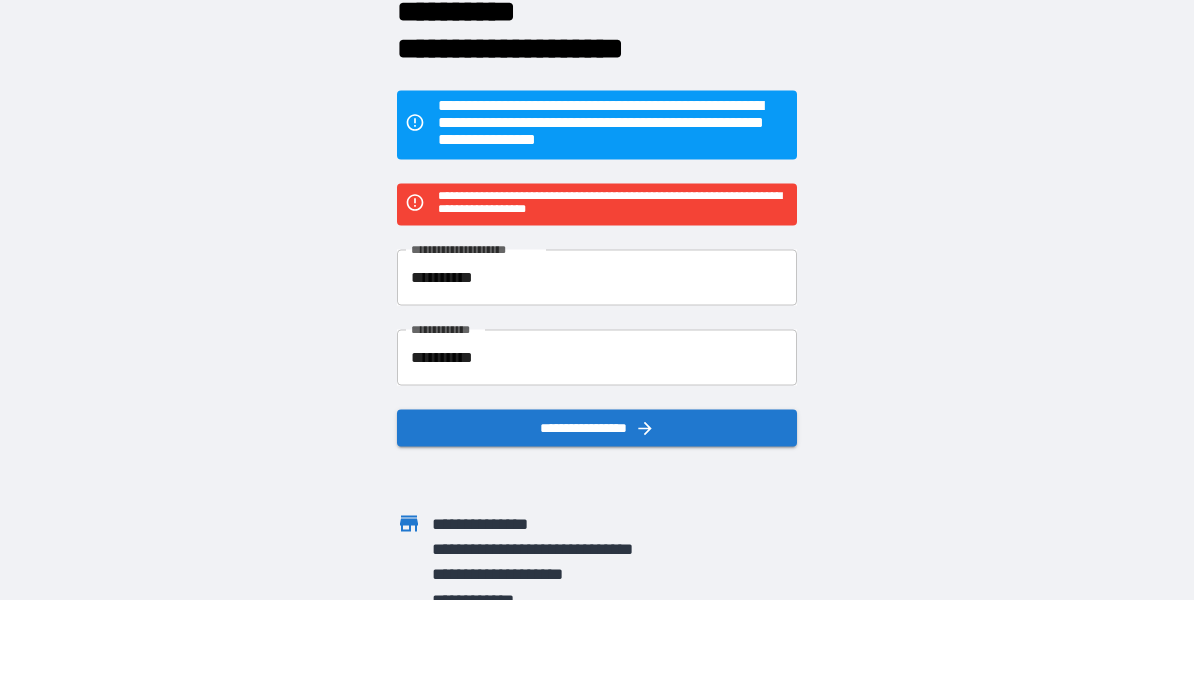 click on "**********" at bounding box center (597, 278) 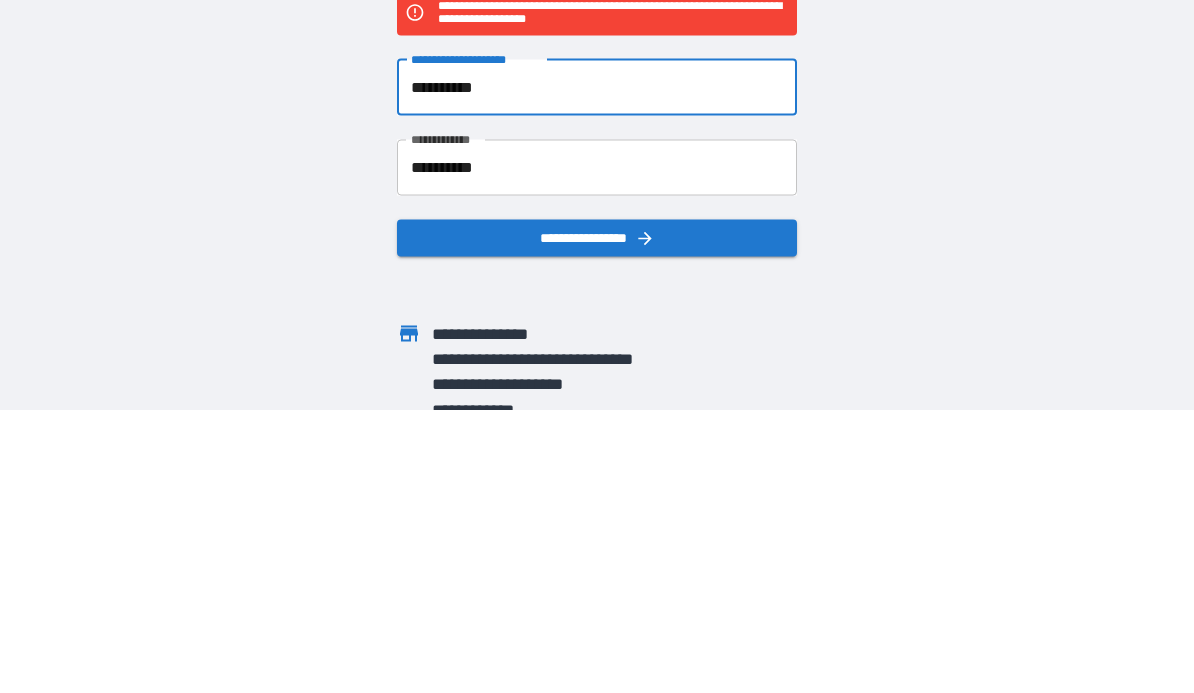 click on "**********" at bounding box center (597, 278) 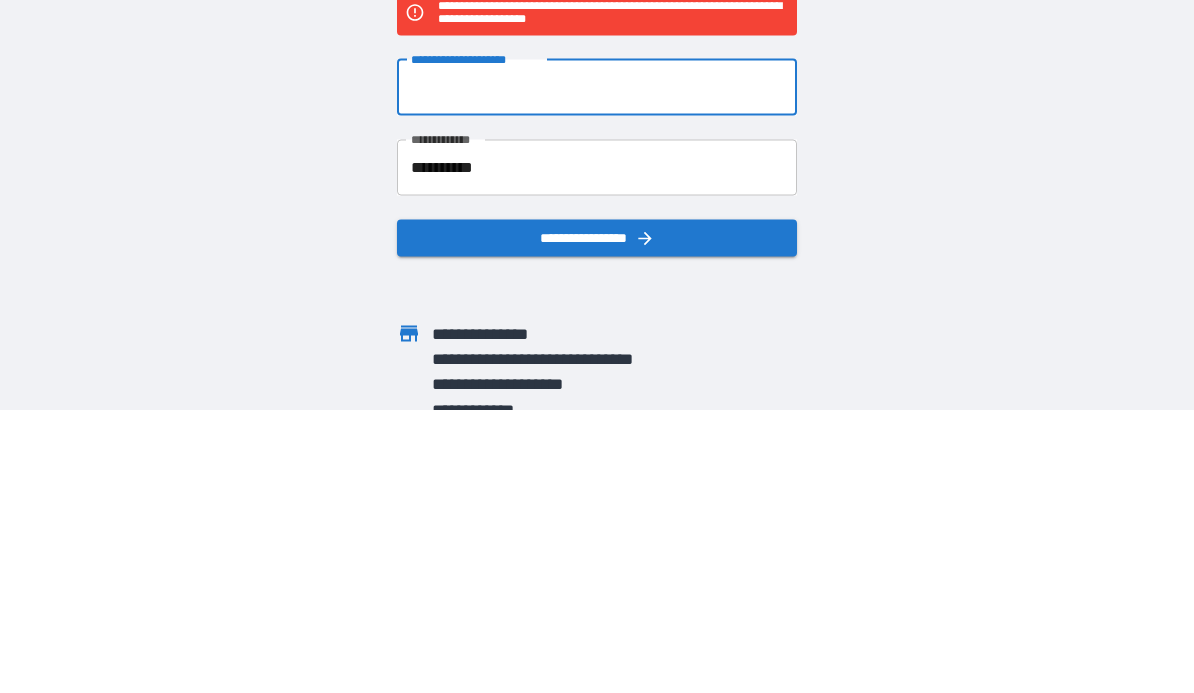 type on "**********" 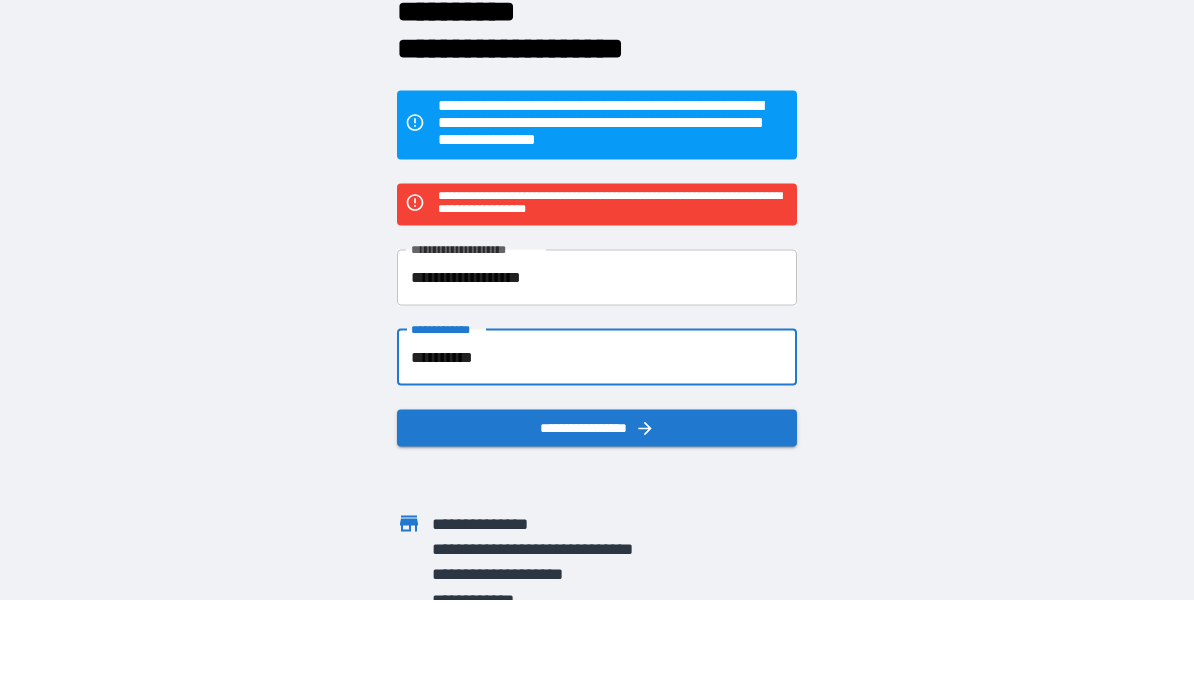 click on "**********" at bounding box center [597, 428] 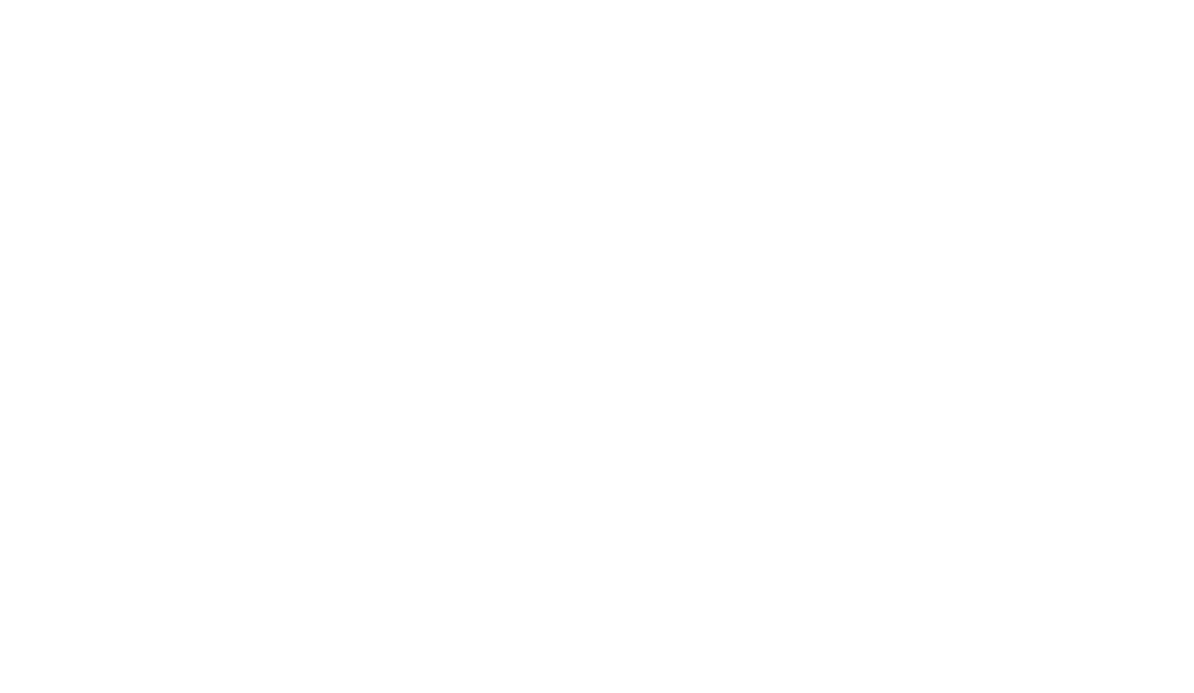 scroll, scrollTop: 0, scrollLeft: 0, axis: both 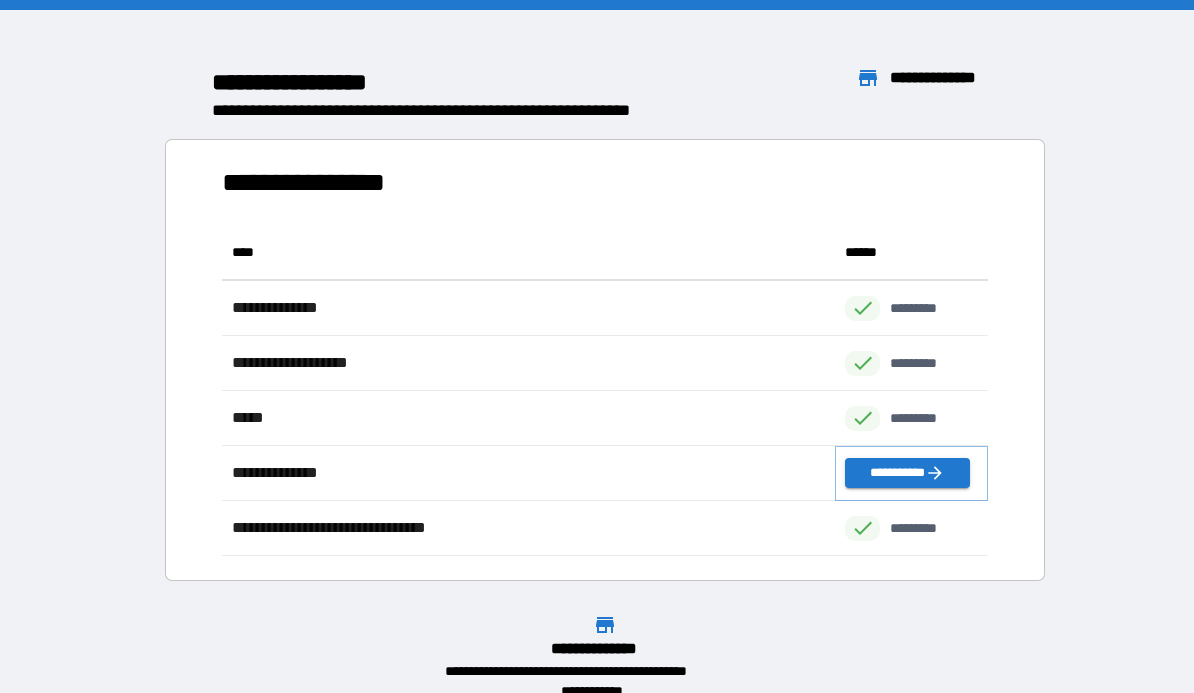 click on "**********" at bounding box center [907, 473] 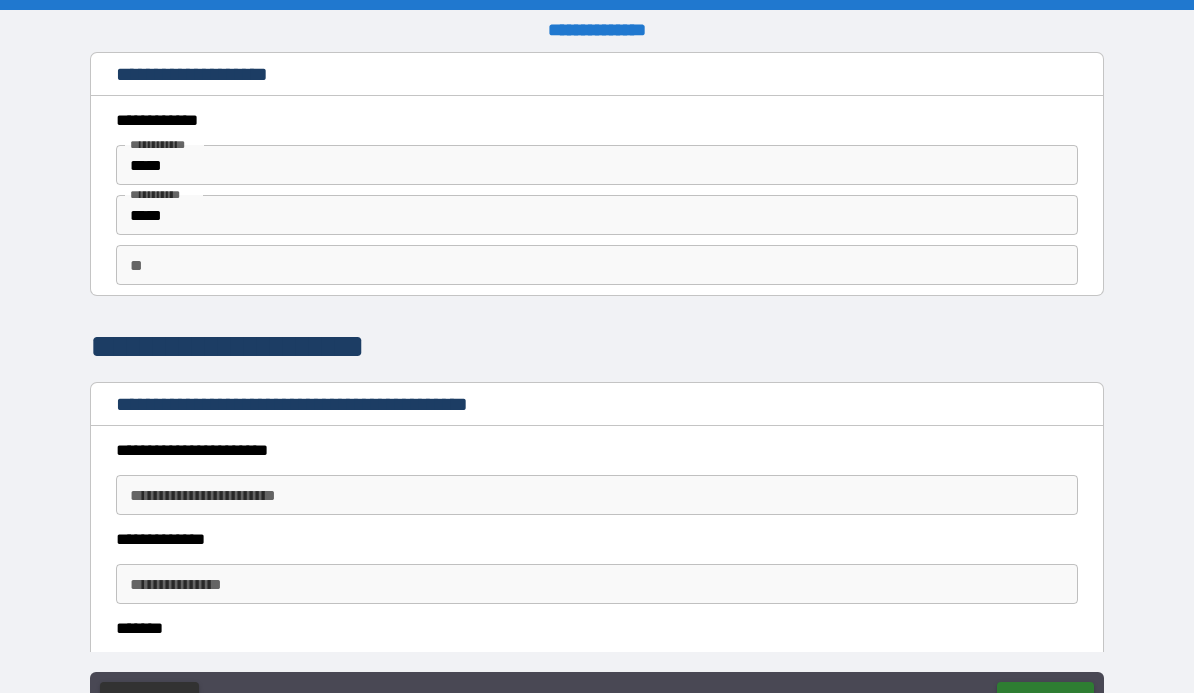 scroll, scrollTop: 0, scrollLeft: 0, axis: both 